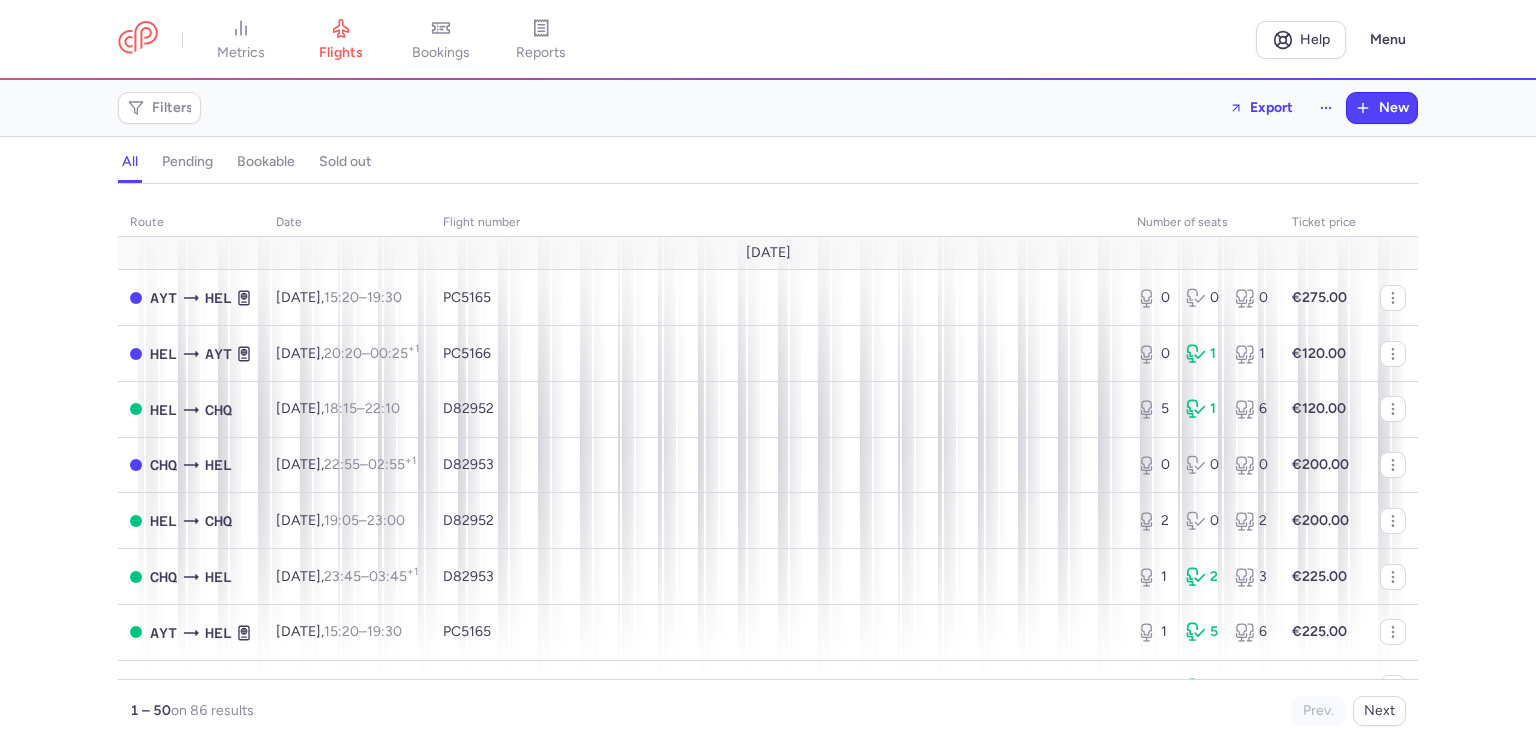 scroll, scrollTop: 0, scrollLeft: 0, axis: both 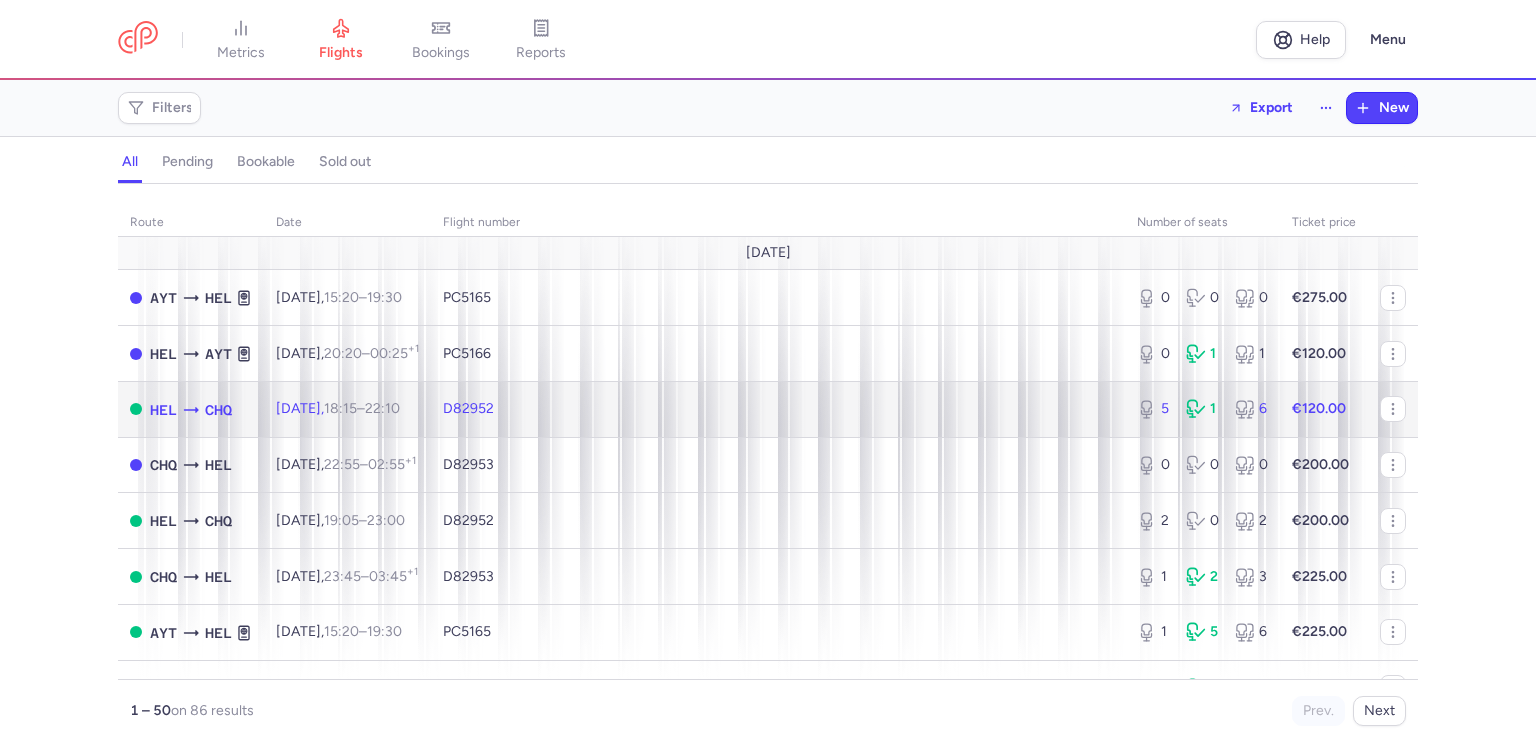 click on "D82952" at bounding box center (778, 409) 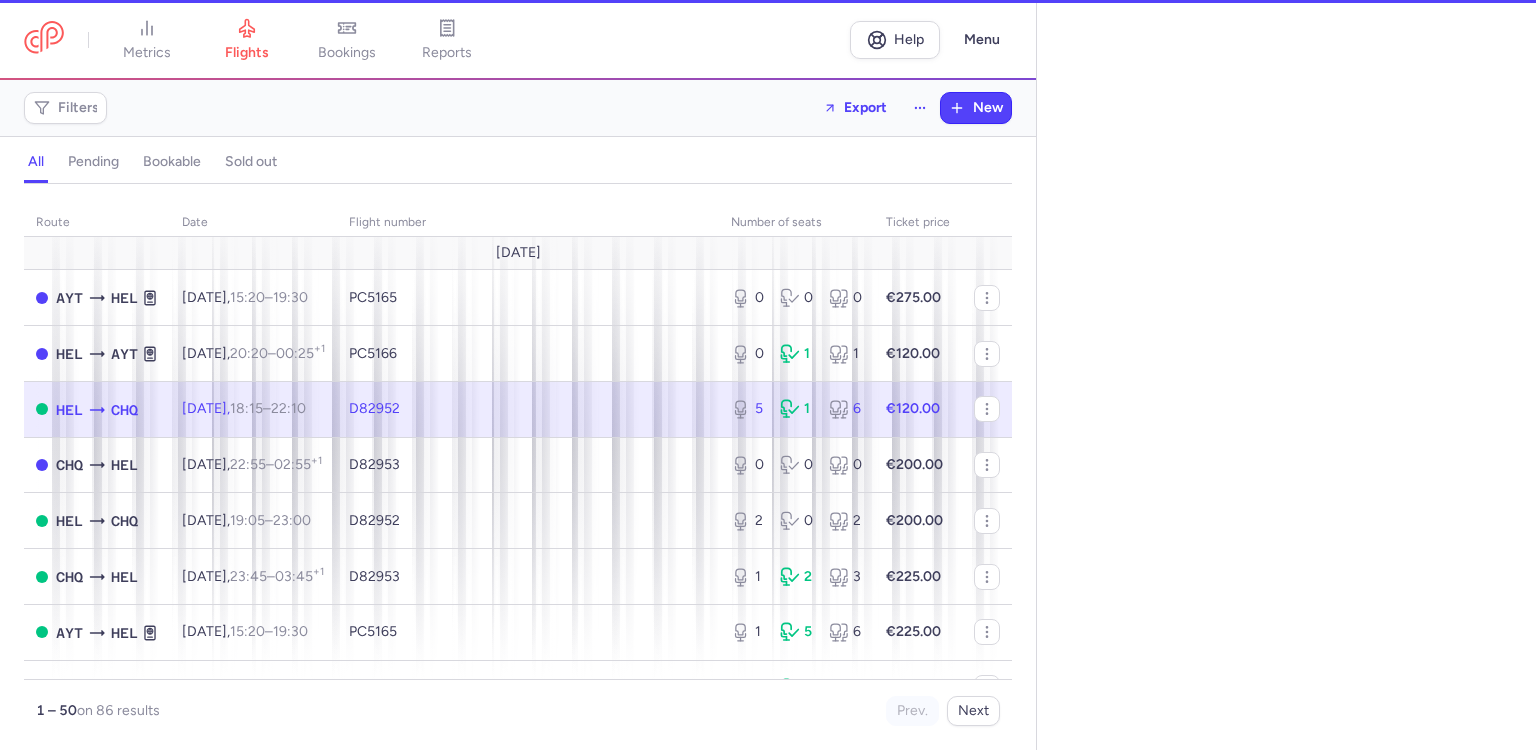 select on "hours" 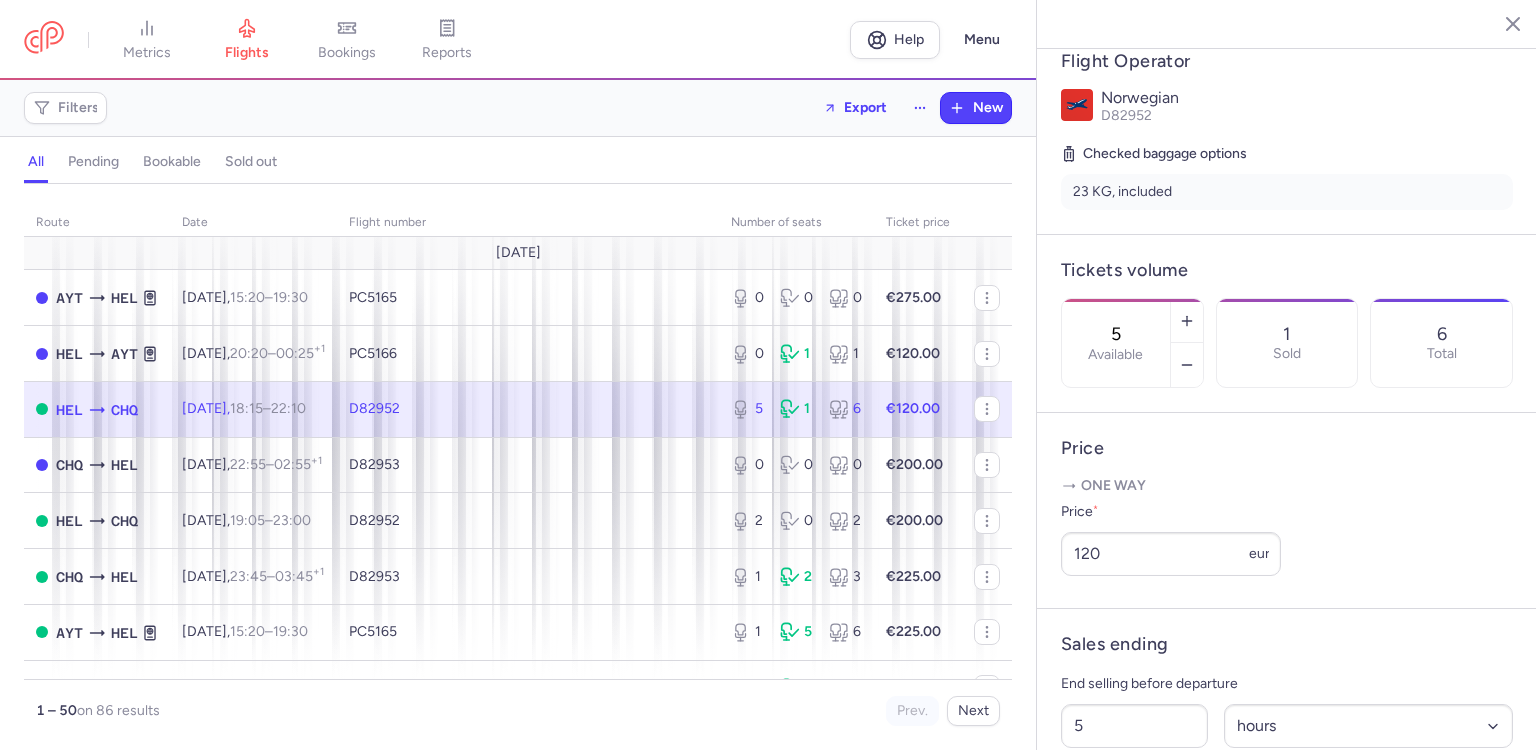 scroll, scrollTop: 400, scrollLeft: 0, axis: vertical 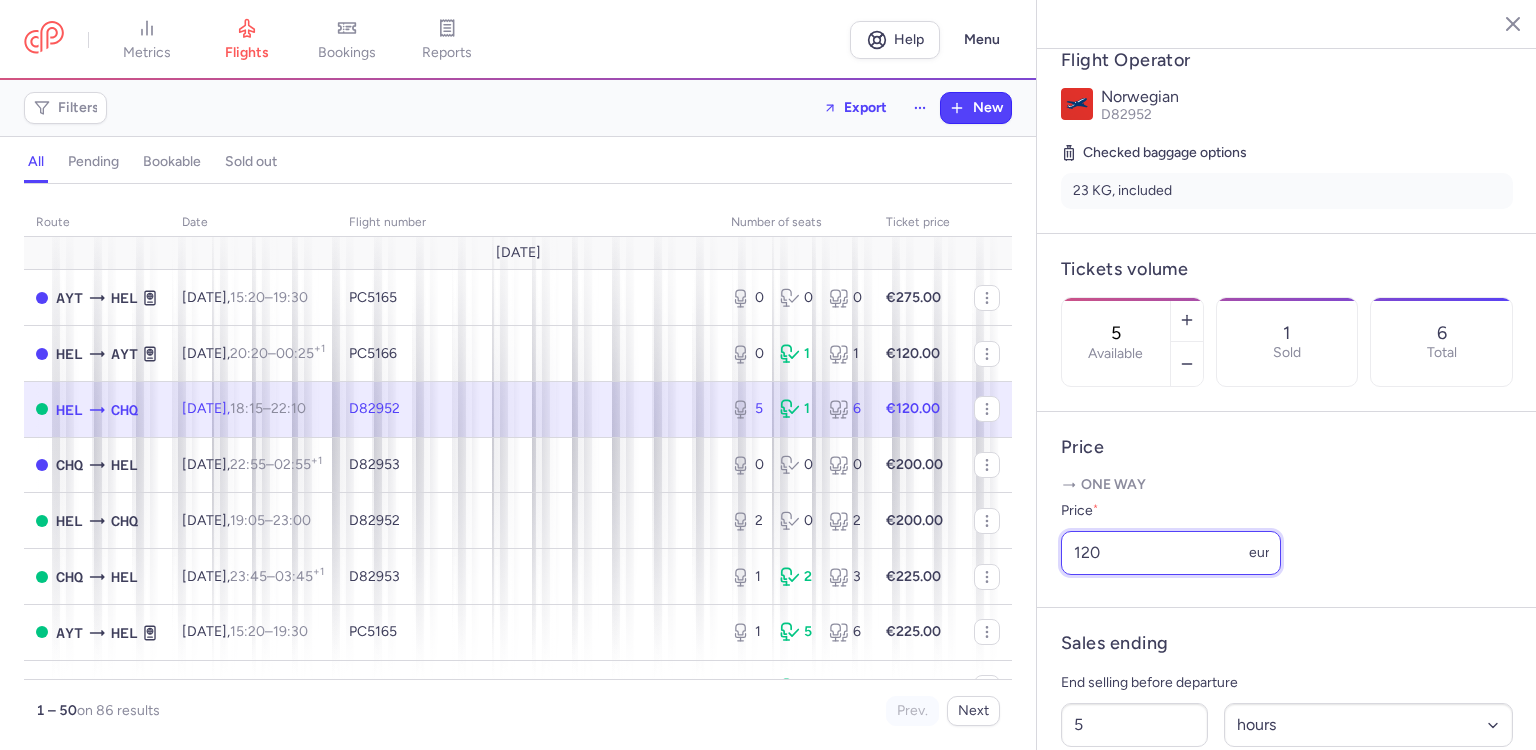 click on "120" at bounding box center (1171, 553) 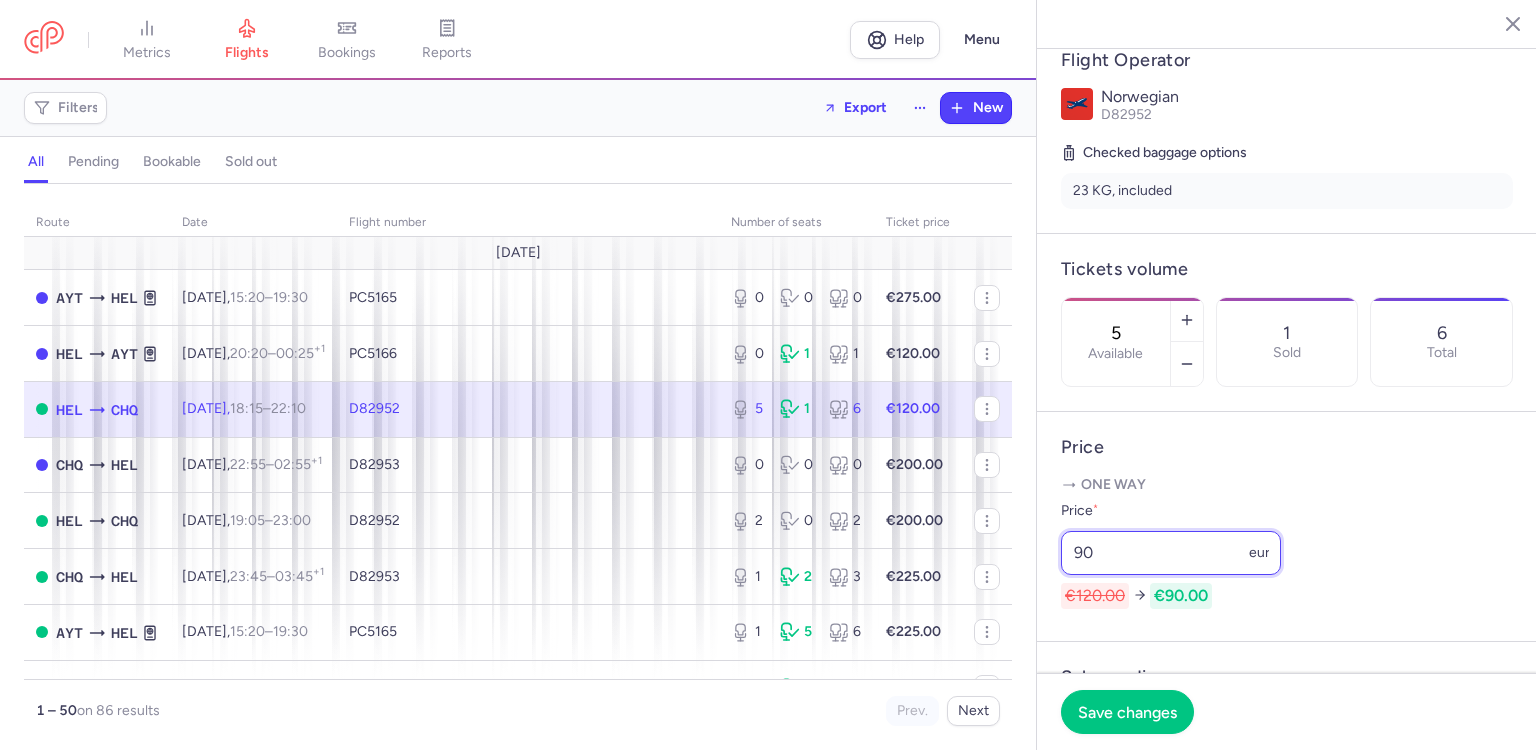 type on "90" 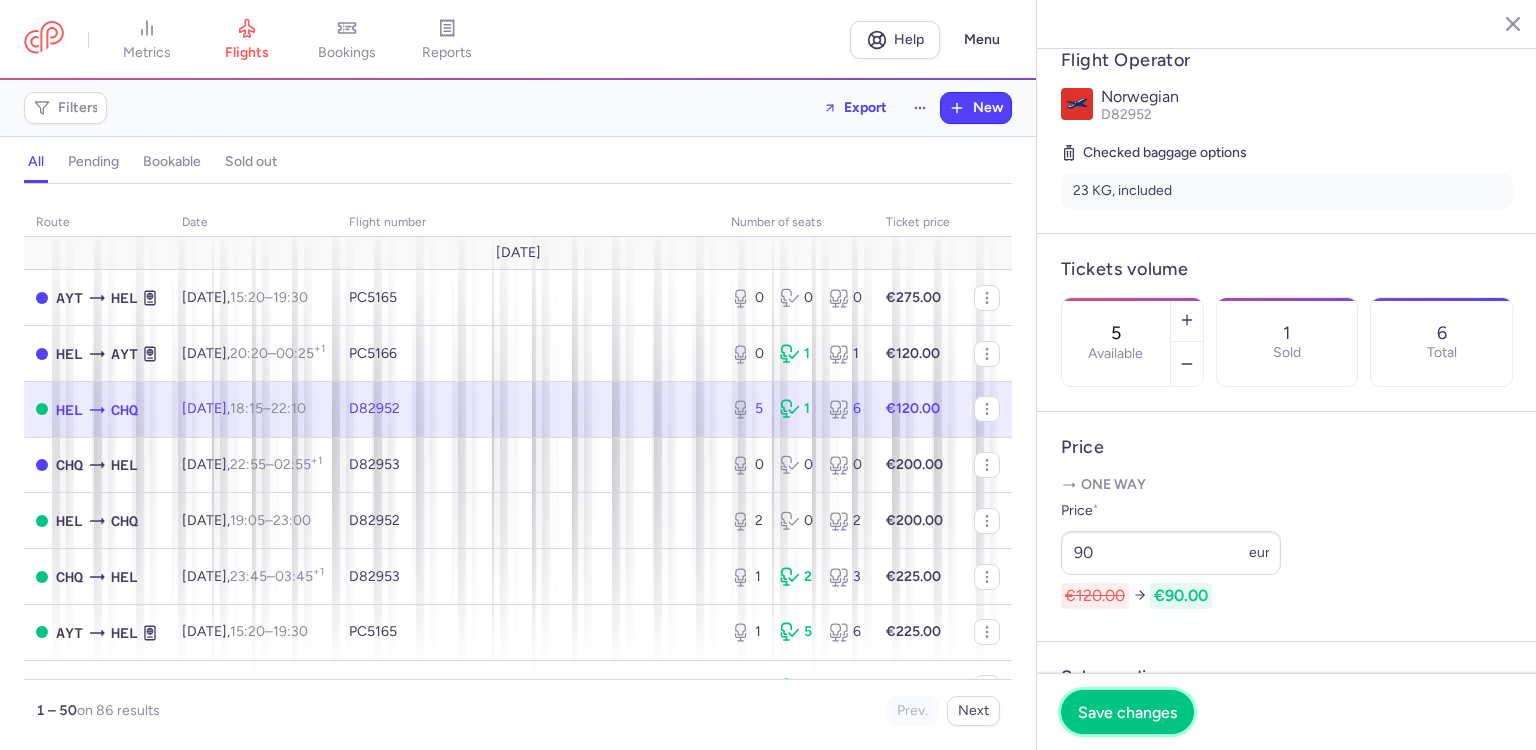 click on "Save changes" at bounding box center (1127, 712) 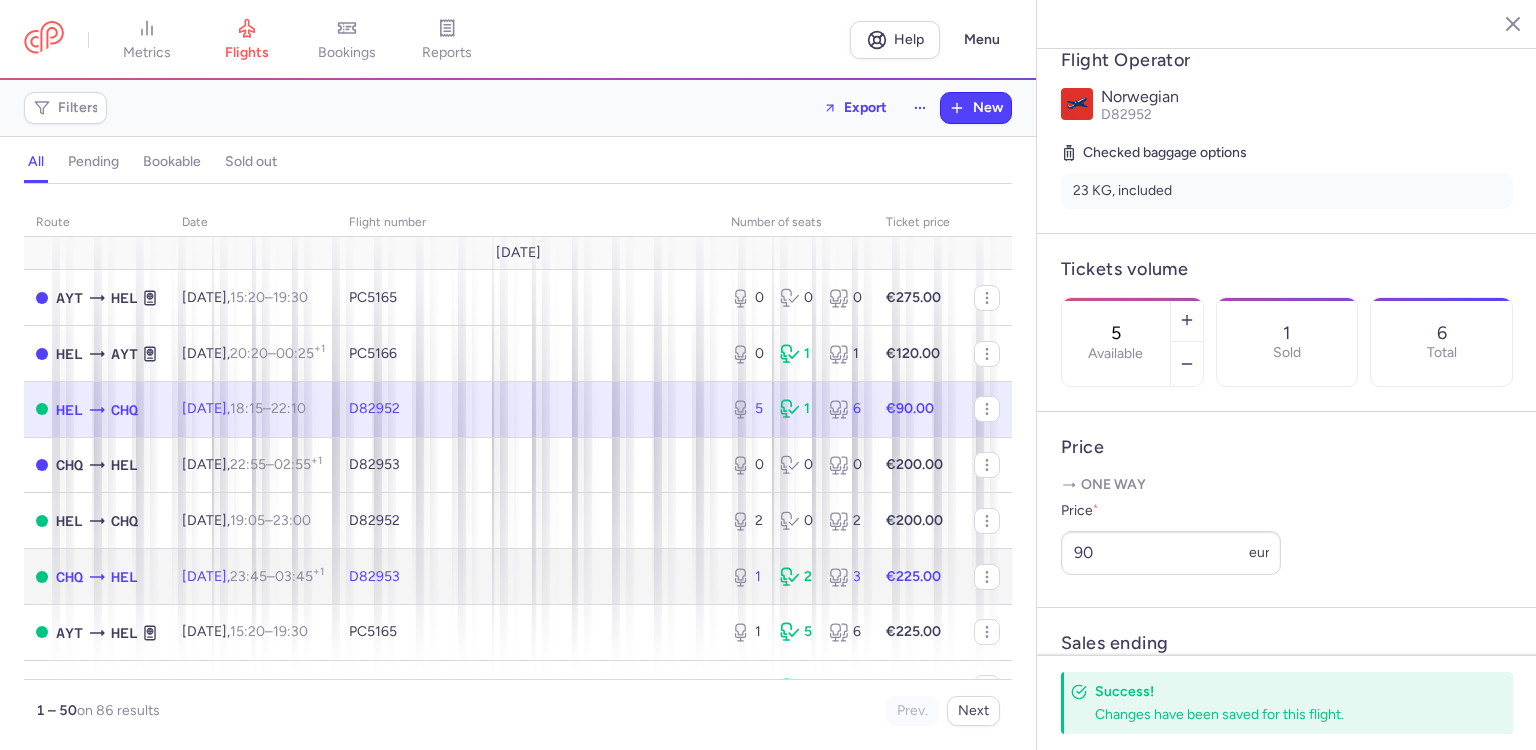 click on "[DATE]  23:45  –  03:45  +1" at bounding box center (253, 576) 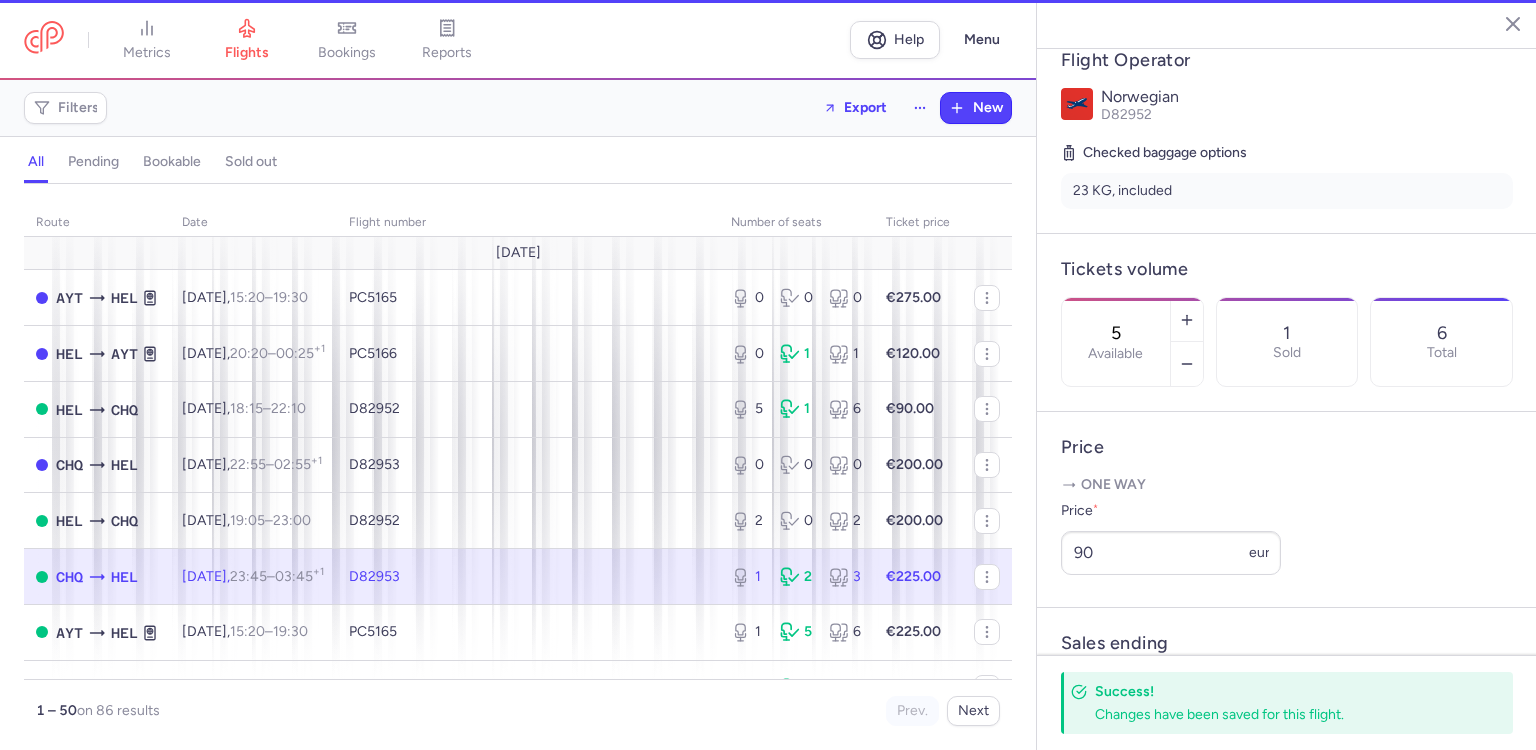 type on "1" 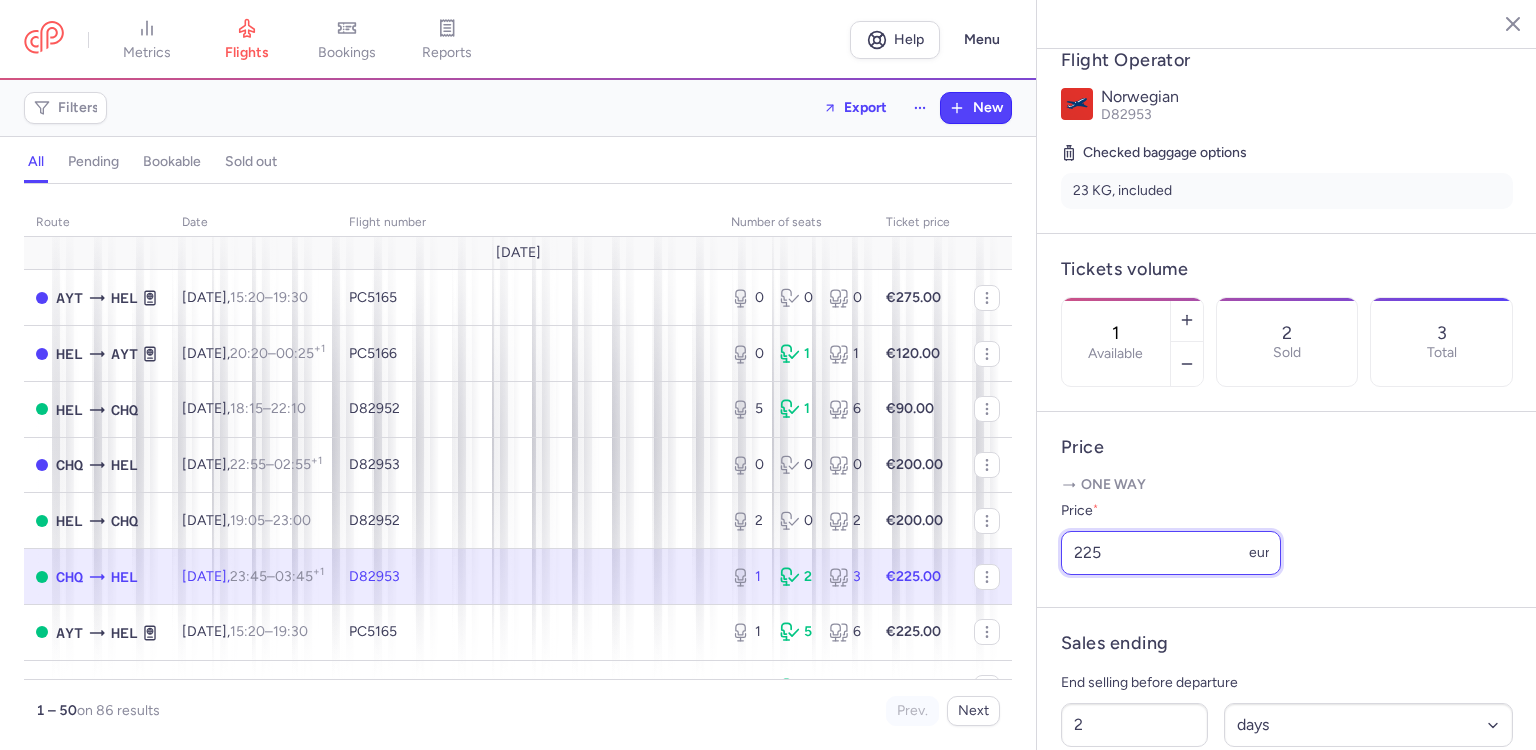 click on "225" at bounding box center (1171, 553) 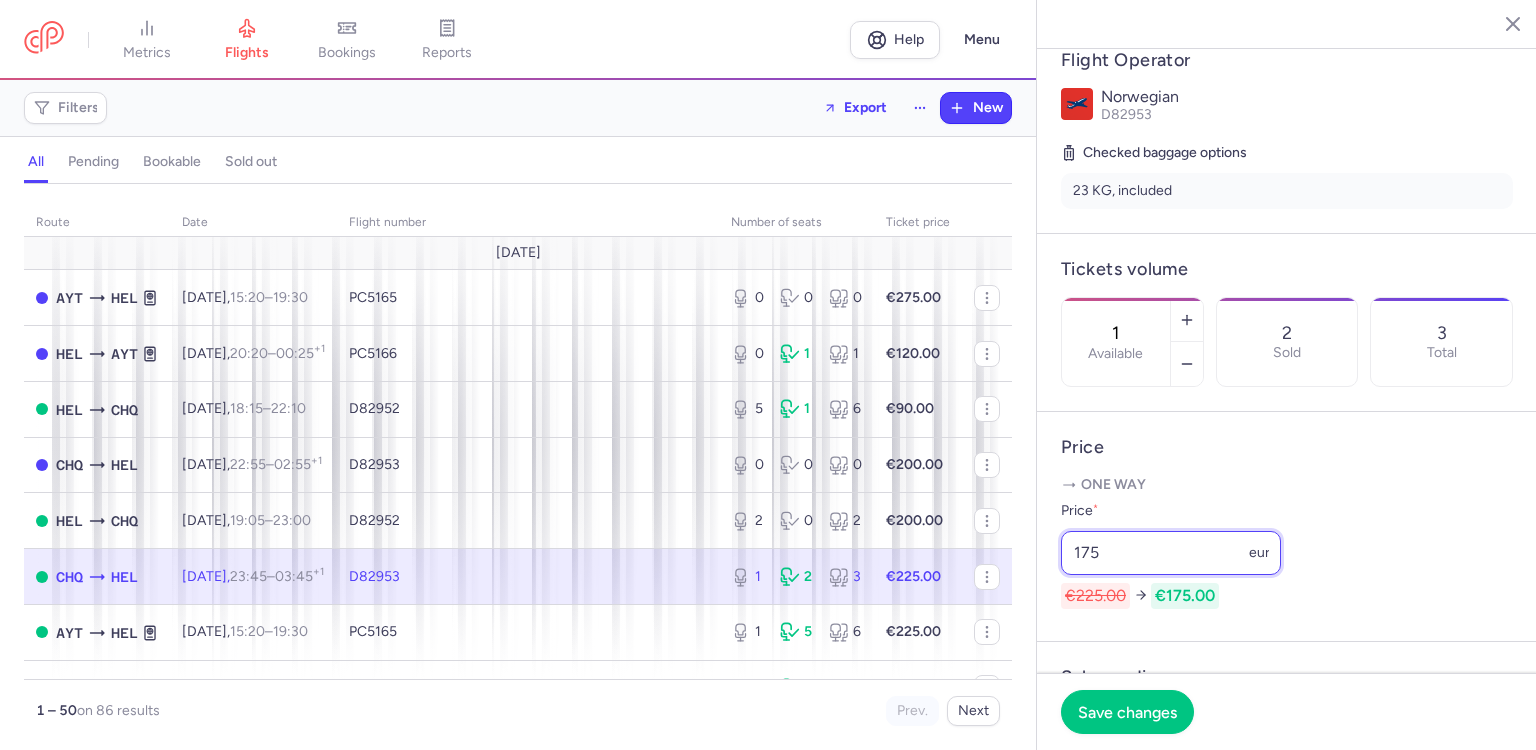 type on "175" 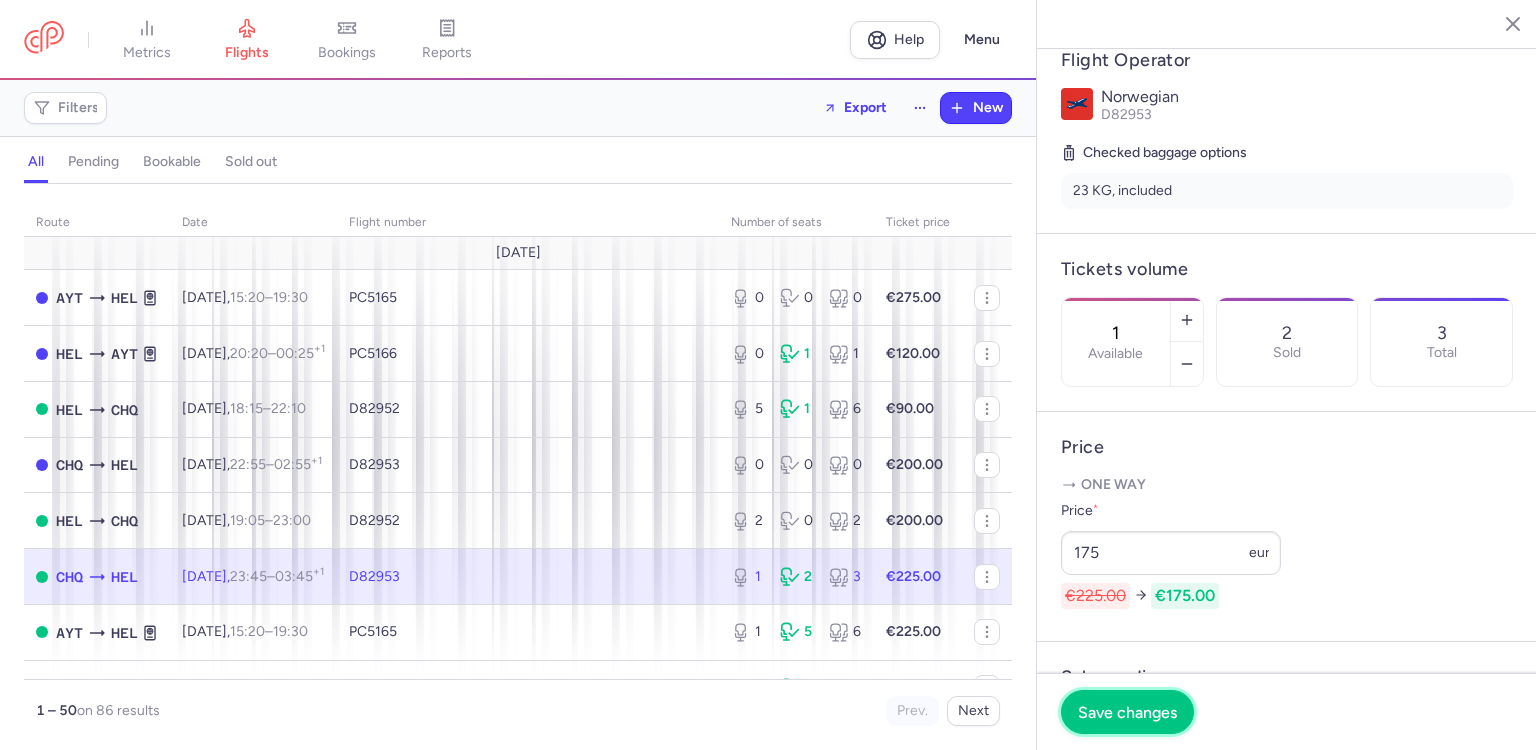 click on "Save changes" at bounding box center (1127, 712) 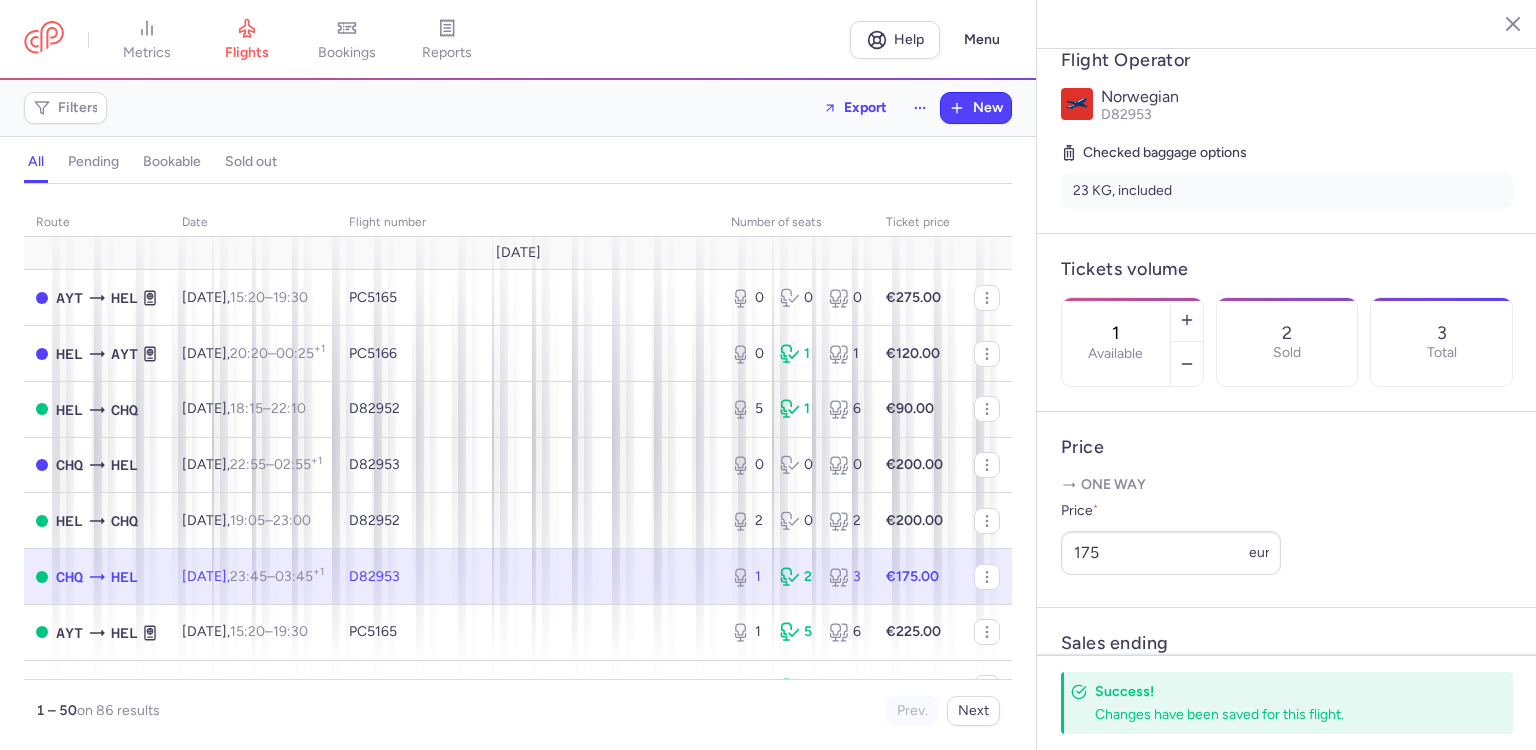 click on "[DATE]  23:45  –  03:45  +1" at bounding box center (253, 576) 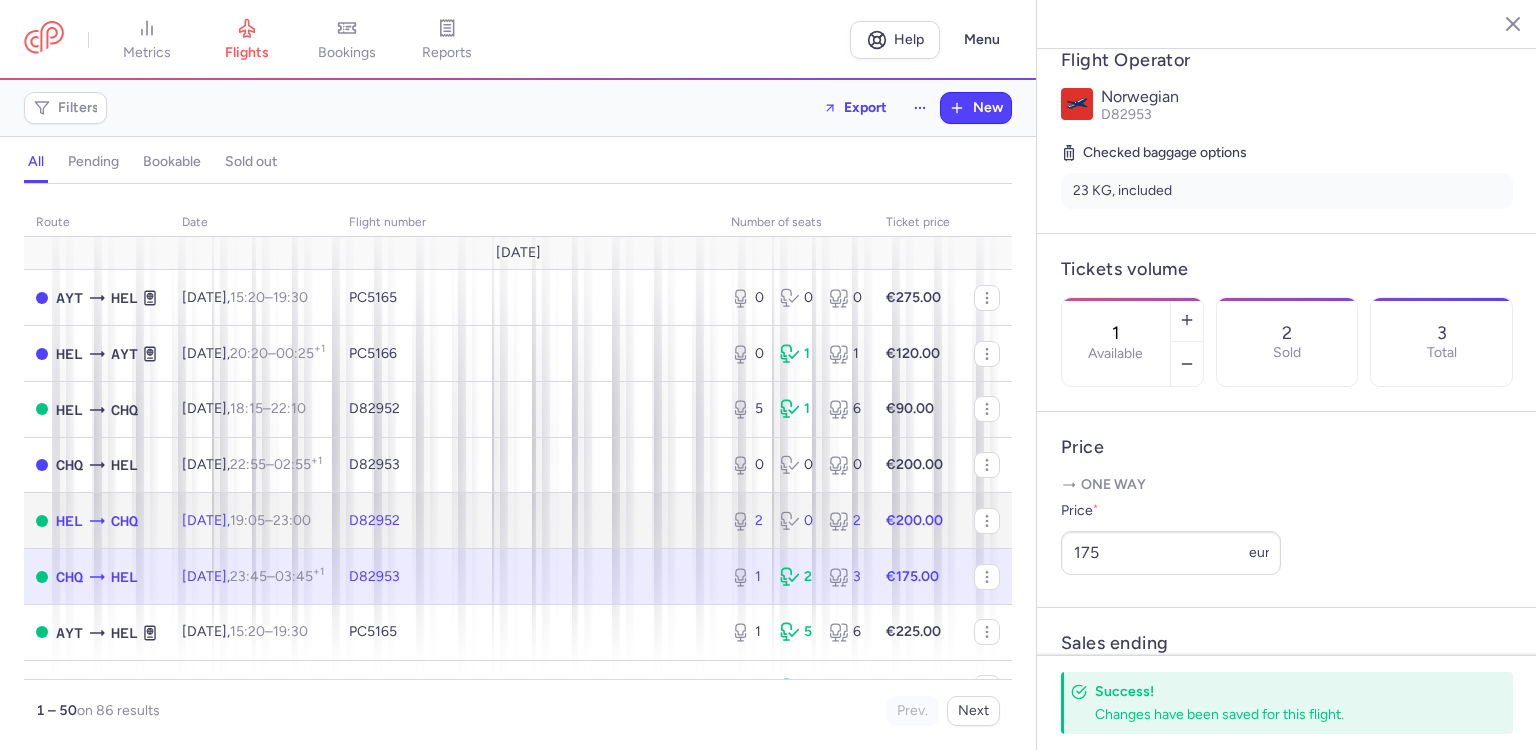 click on "[DATE]  19:05  –  23:00  +0" at bounding box center (253, 521) 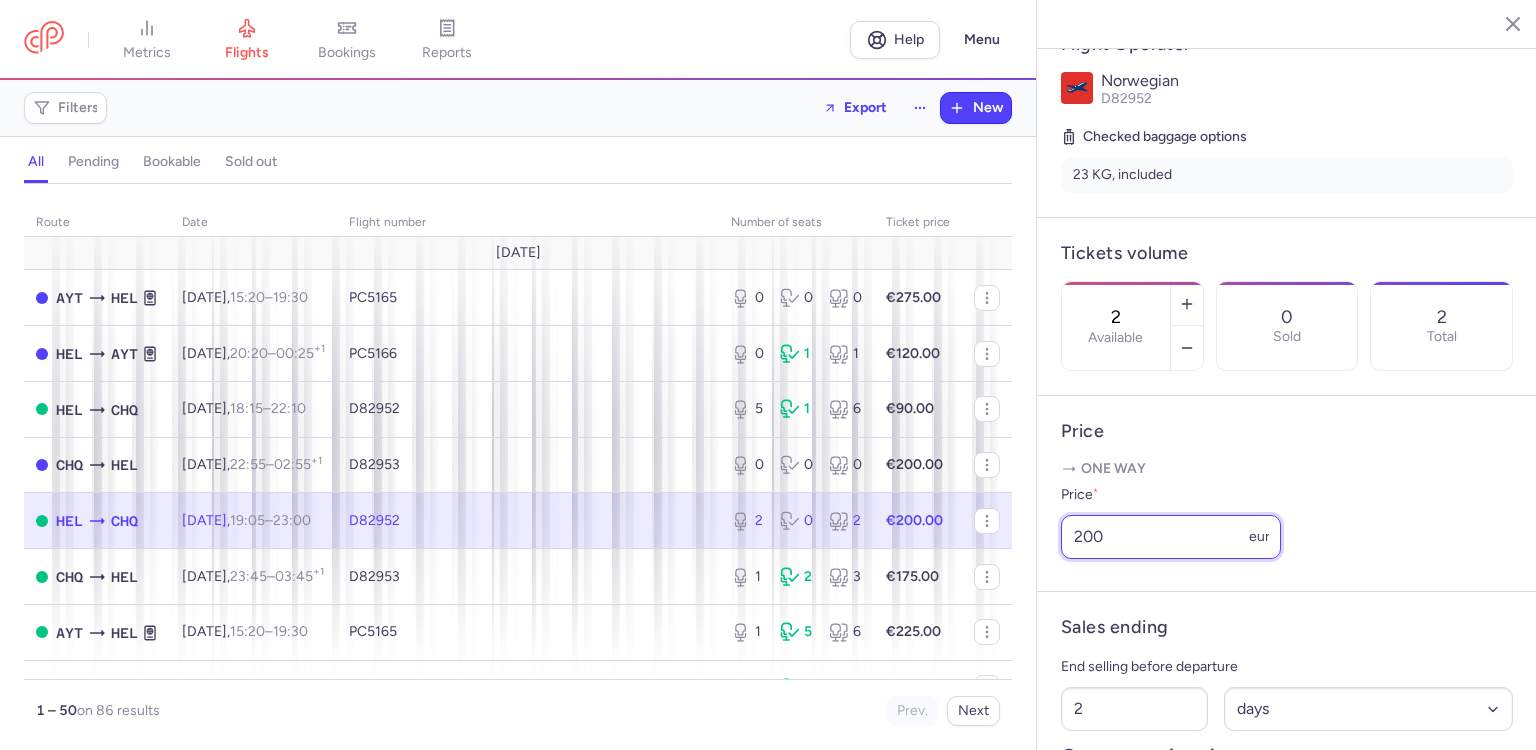 click on "200" at bounding box center [1171, 537] 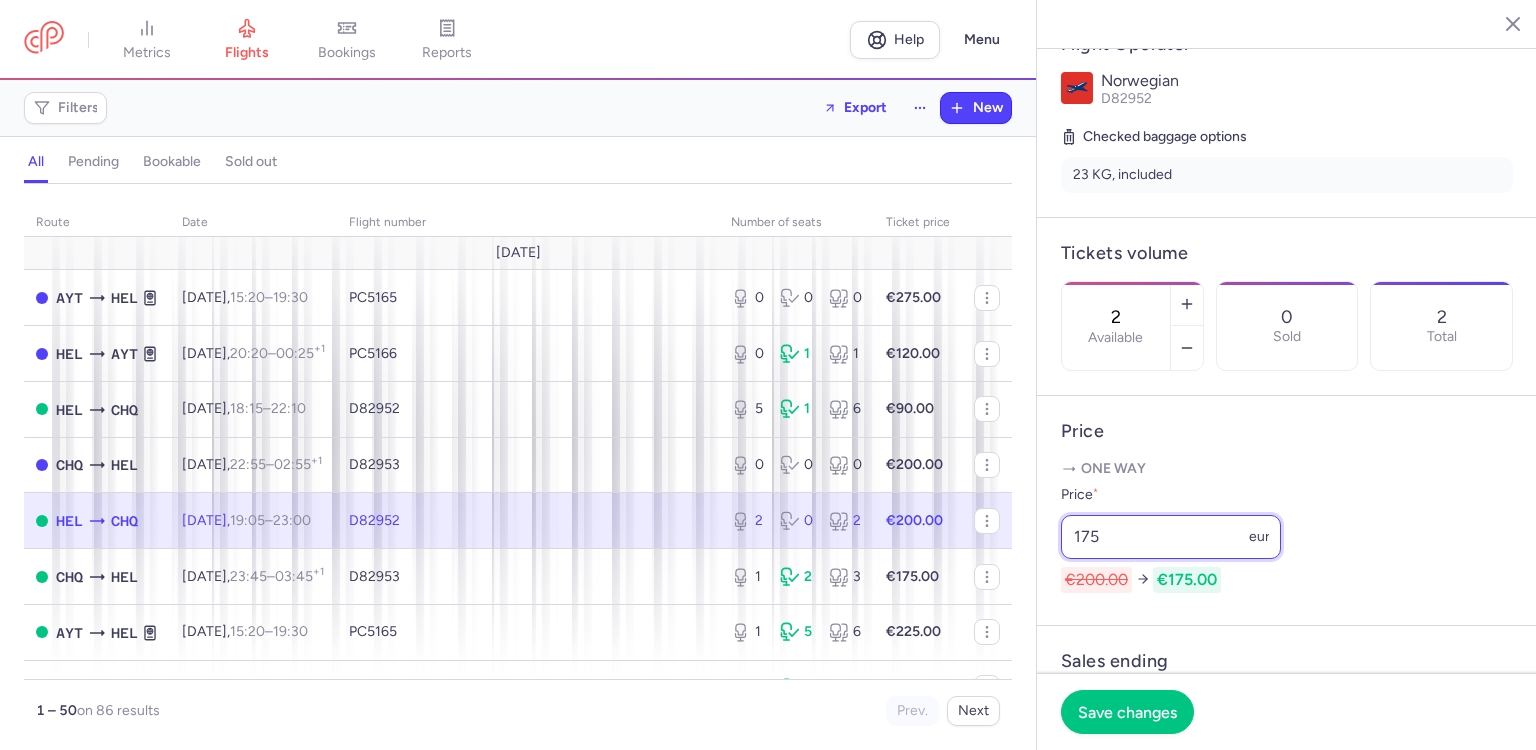 type on "175" 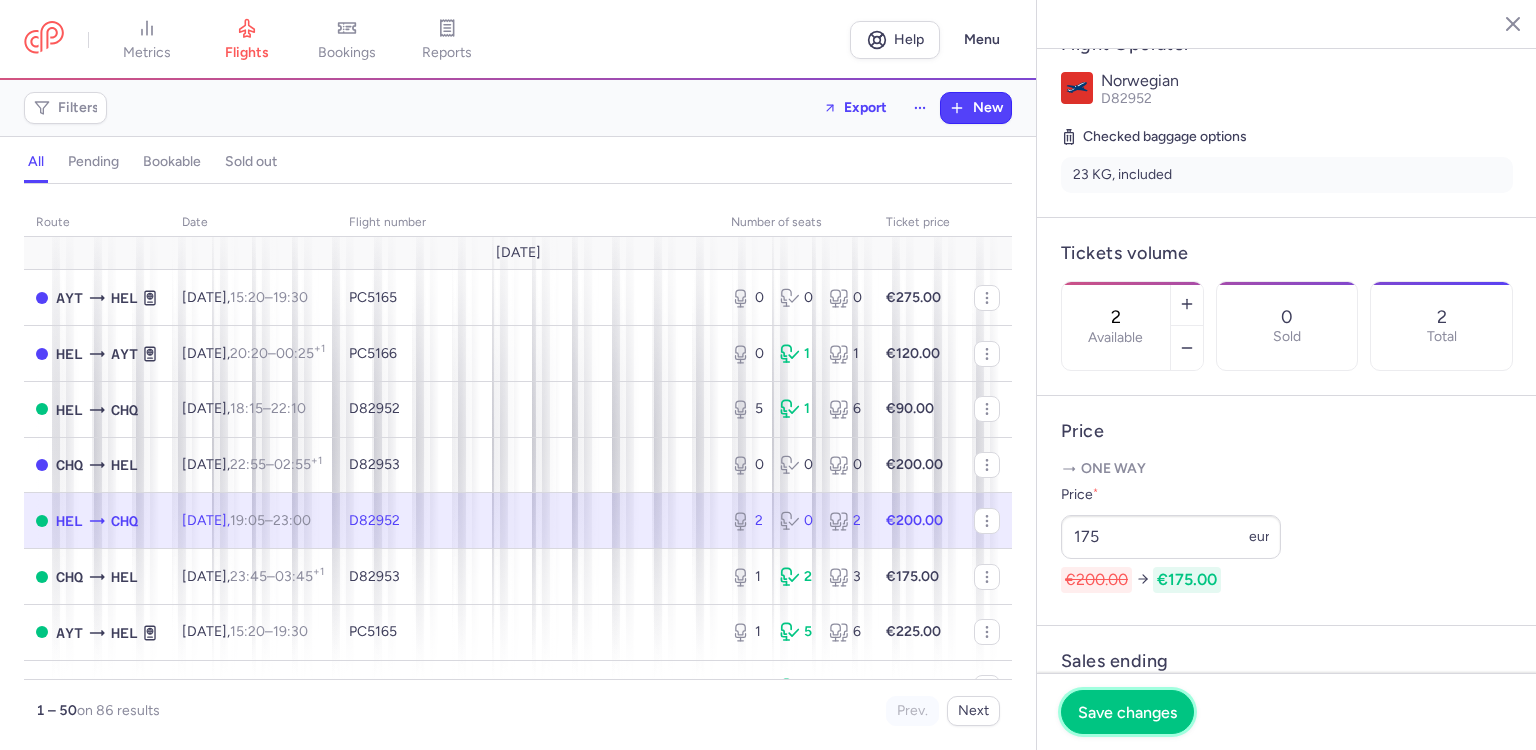 click on "Save changes" at bounding box center [1127, 712] 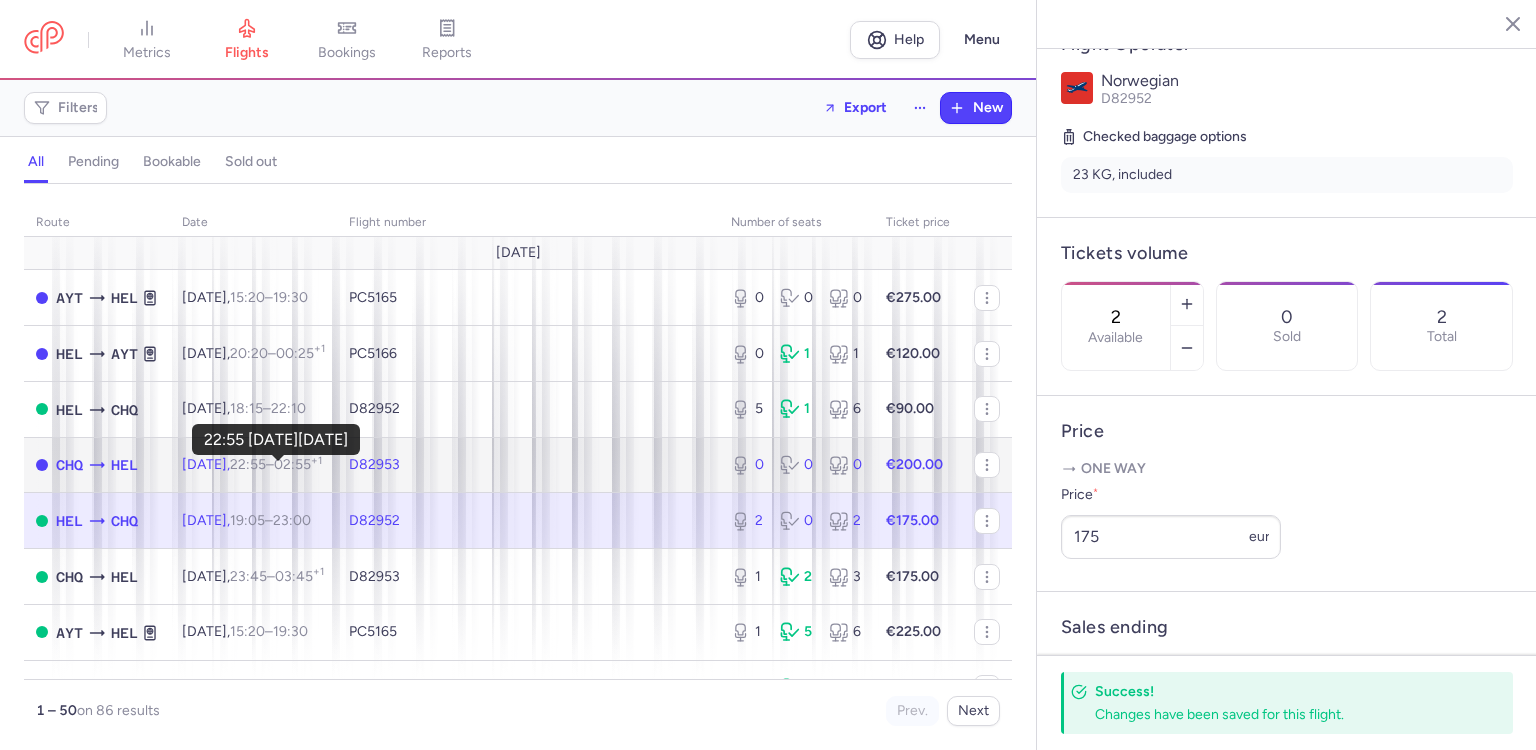 click on "22:55" at bounding box center (248, 464) 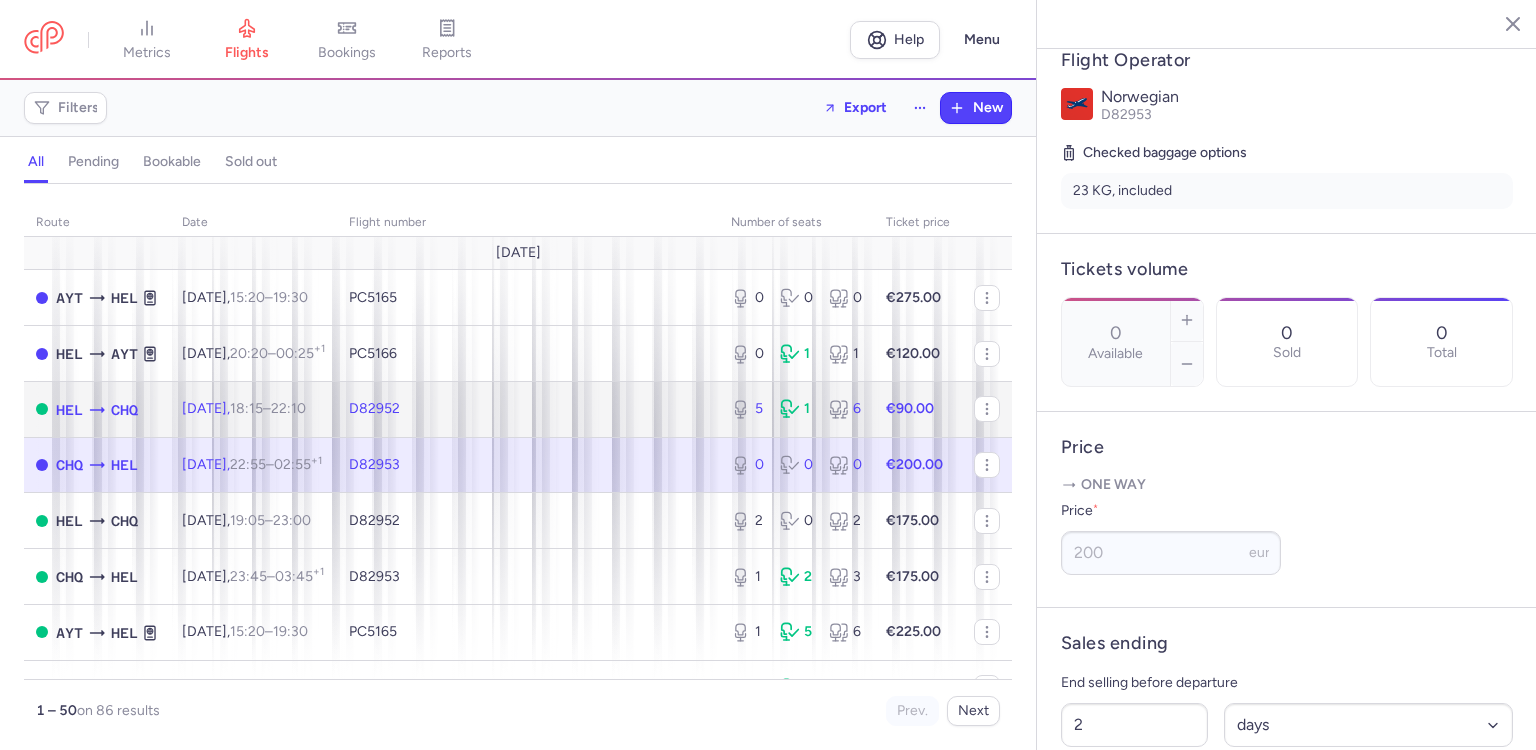 click on "[DATE]  18:15  –  22:10  +0" at bounding box center (244, 408) 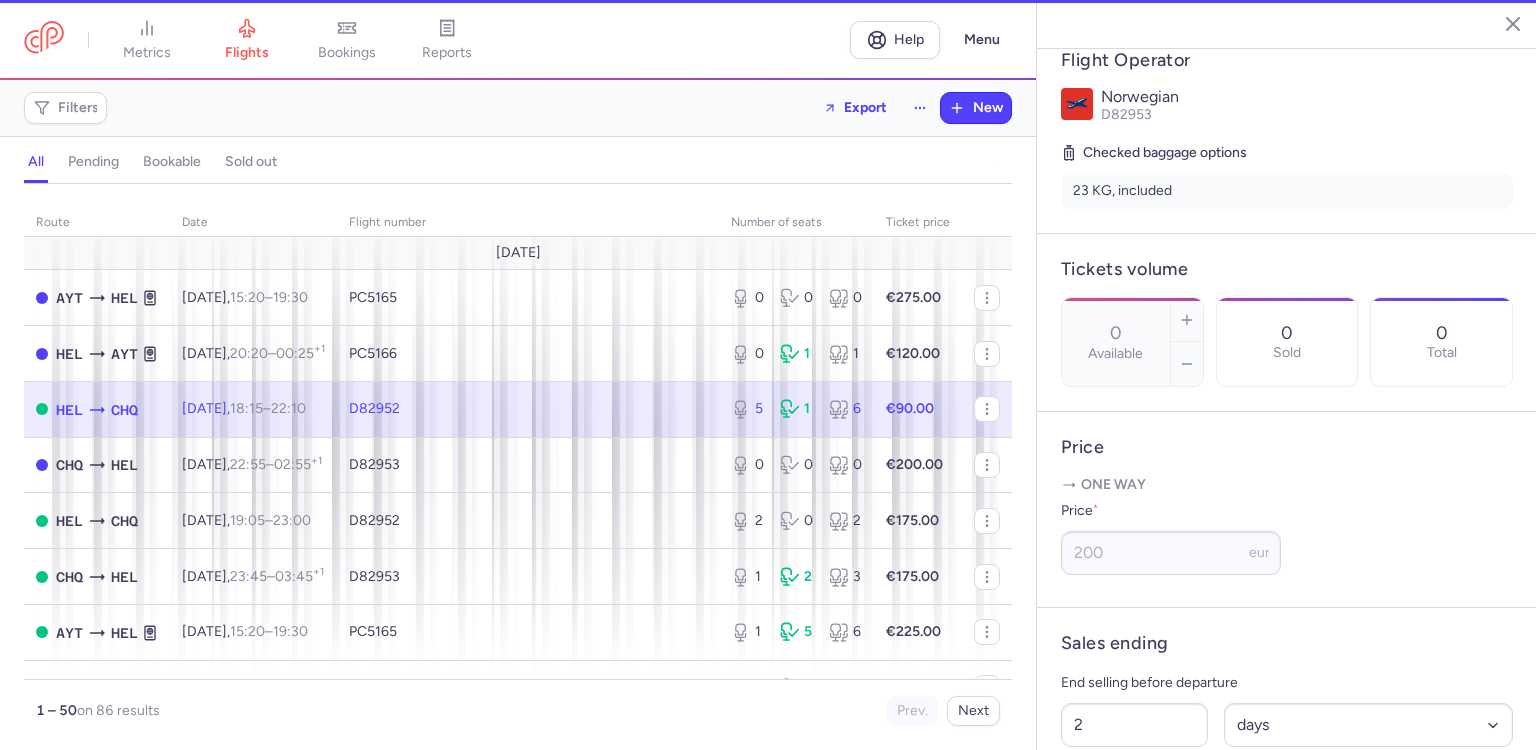 type on "5" 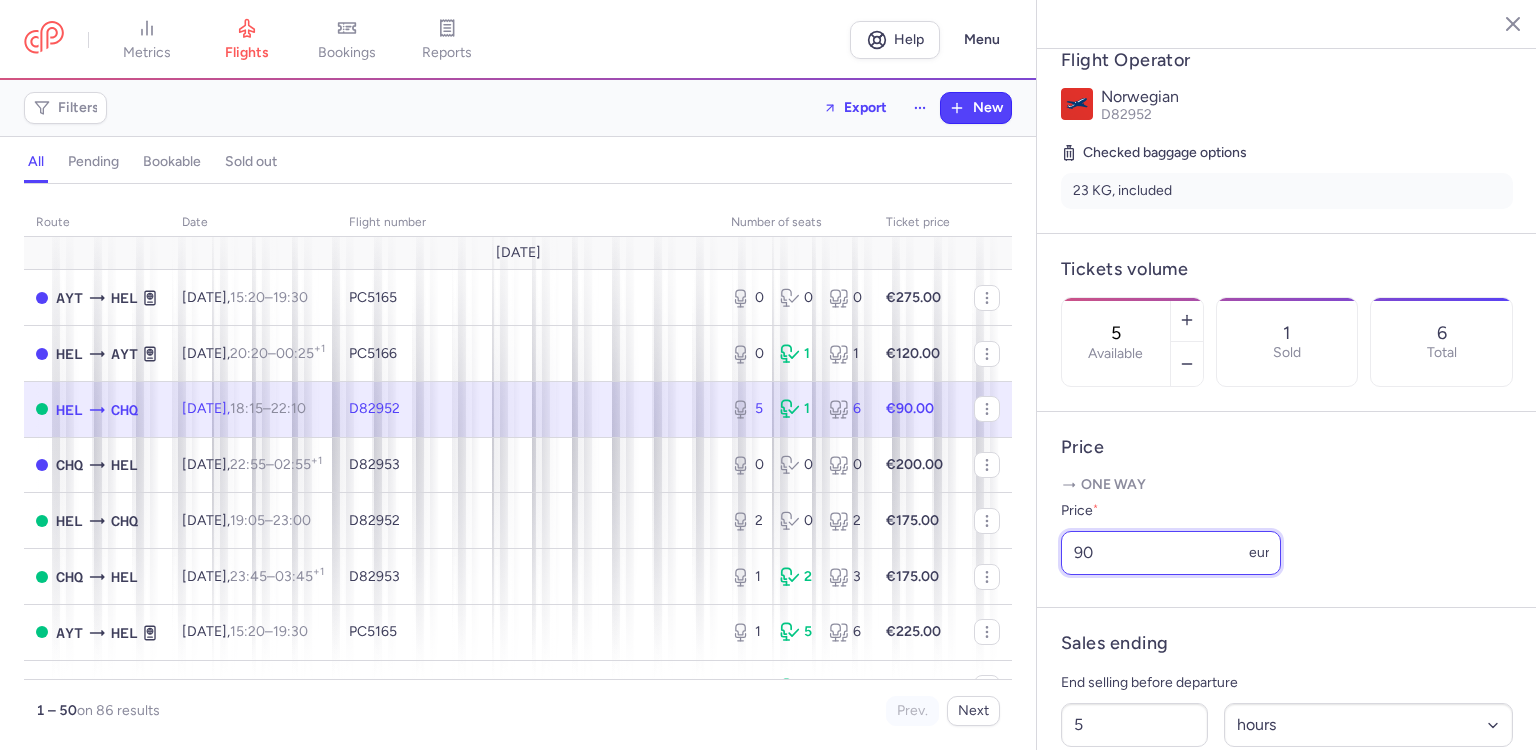 click on "90" at bounding box center [1171, 553] 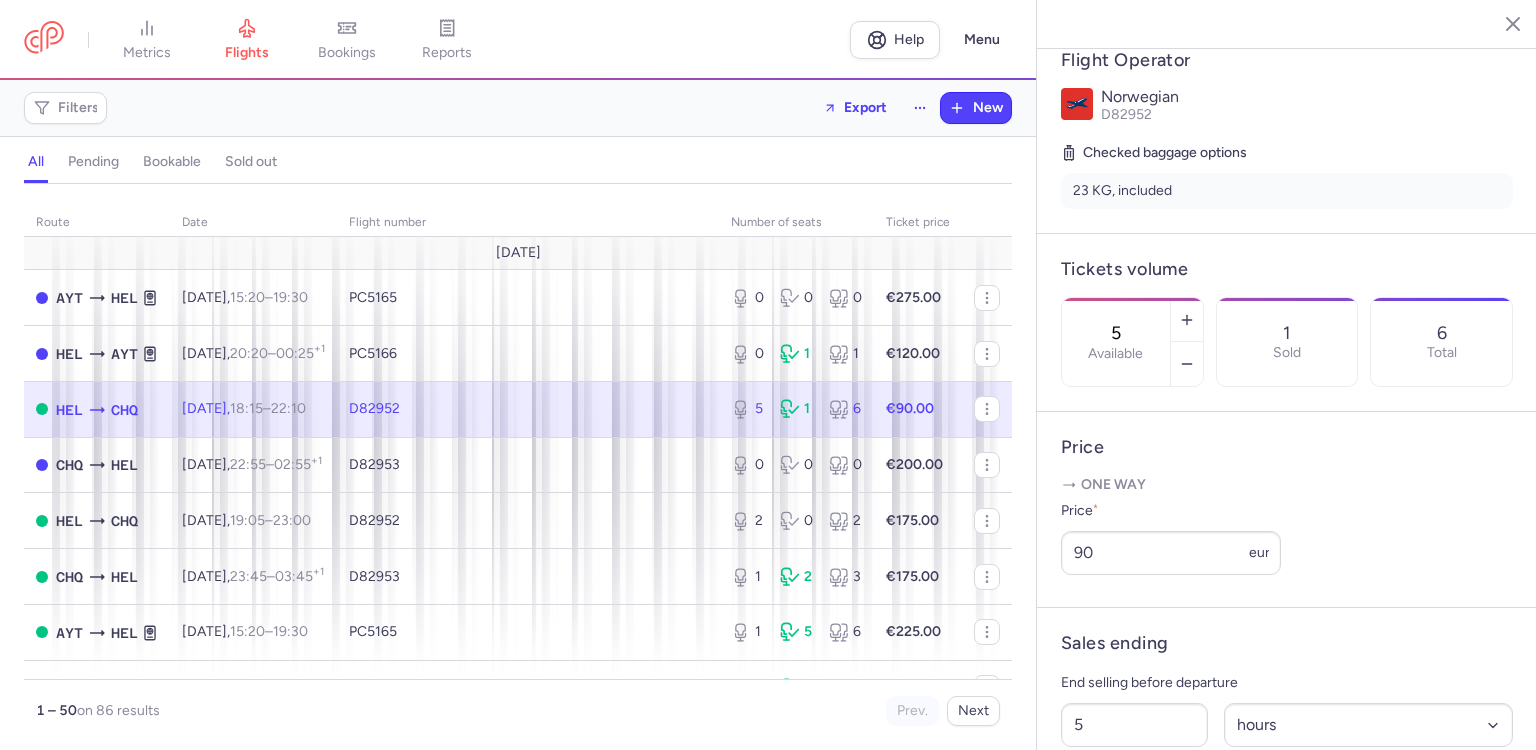 click on "D82952" at bounding box center (528, 409) 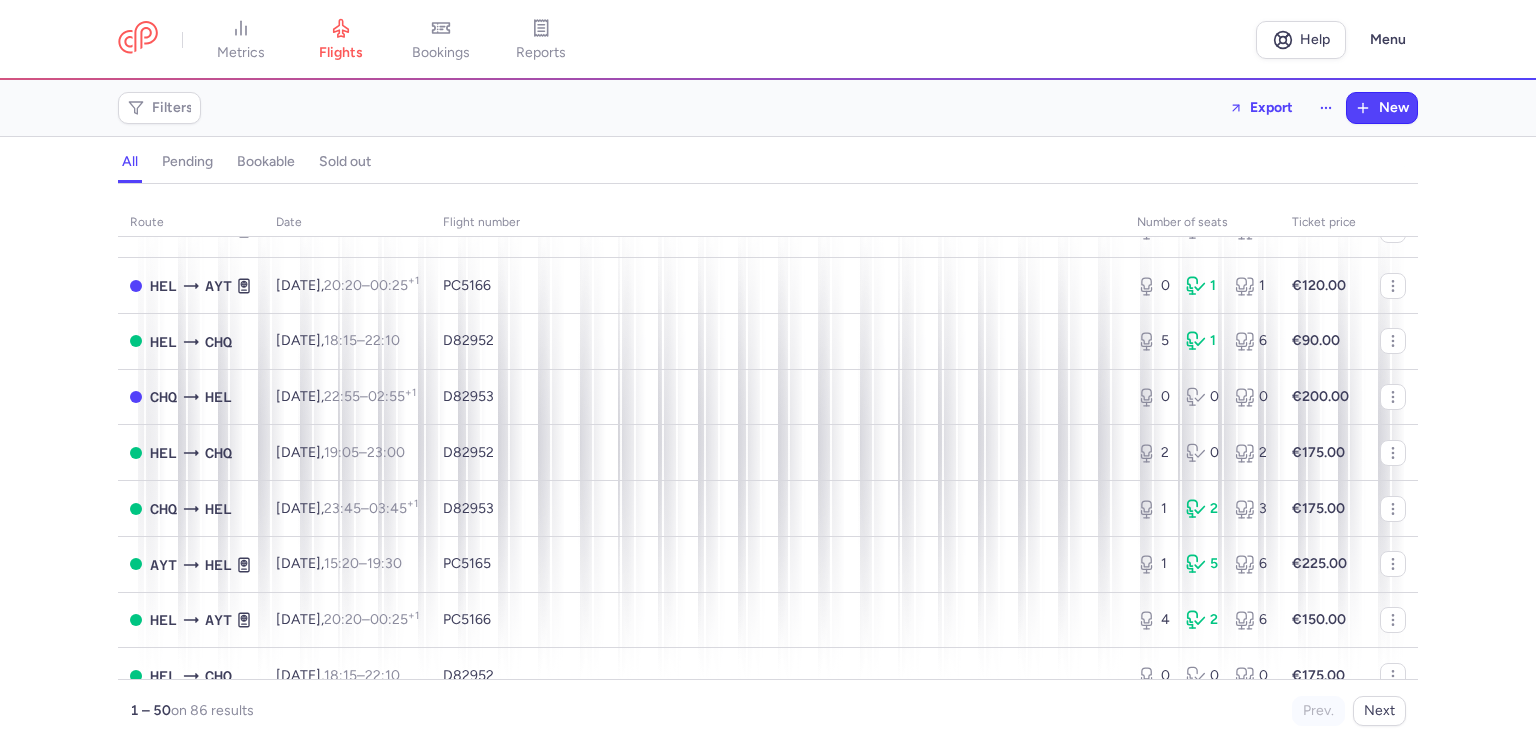 scroll, scrollTop: 100, scrollLeft: 0, axis: vertical 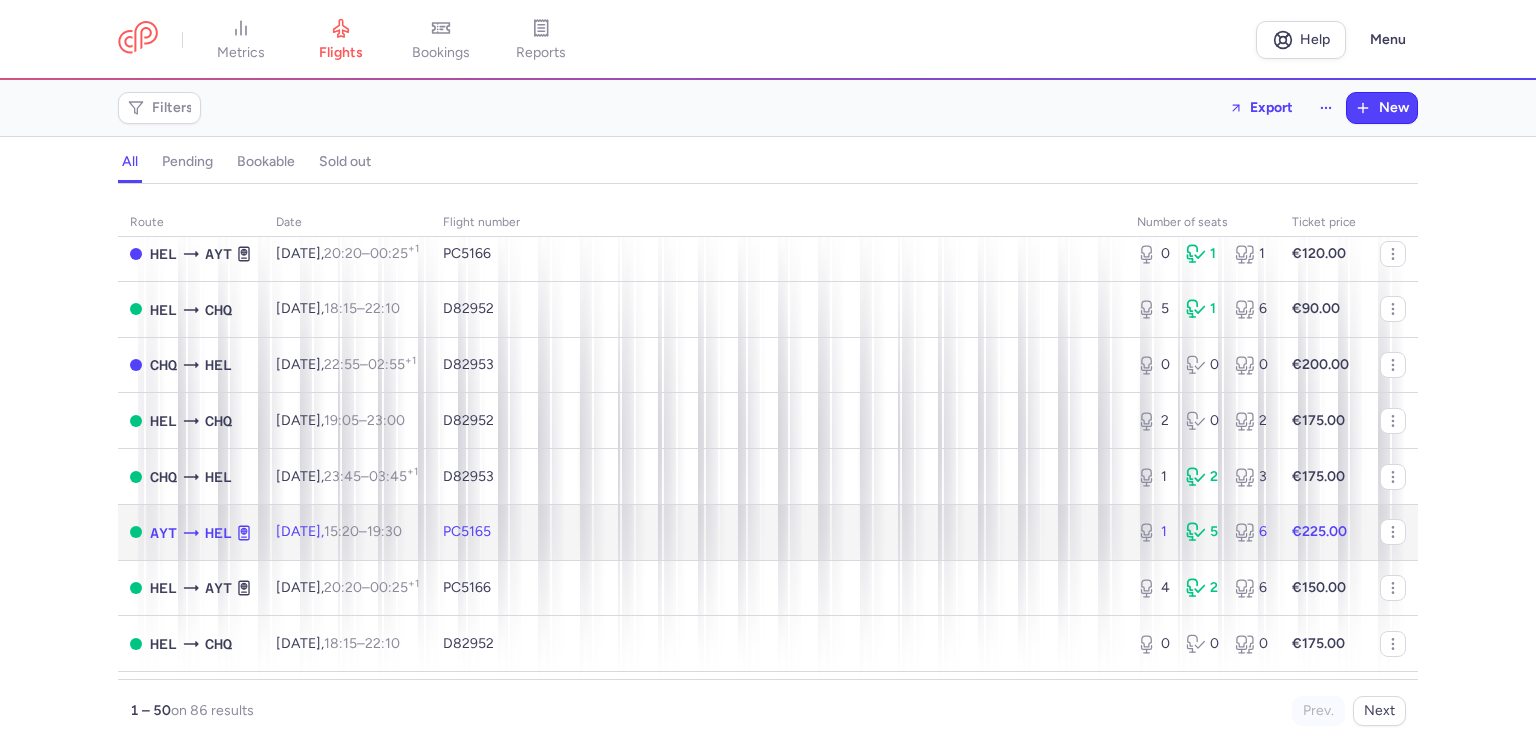 click on "[DATE]  15:20  –  19:30  +0" at bounding box center (347, 532) 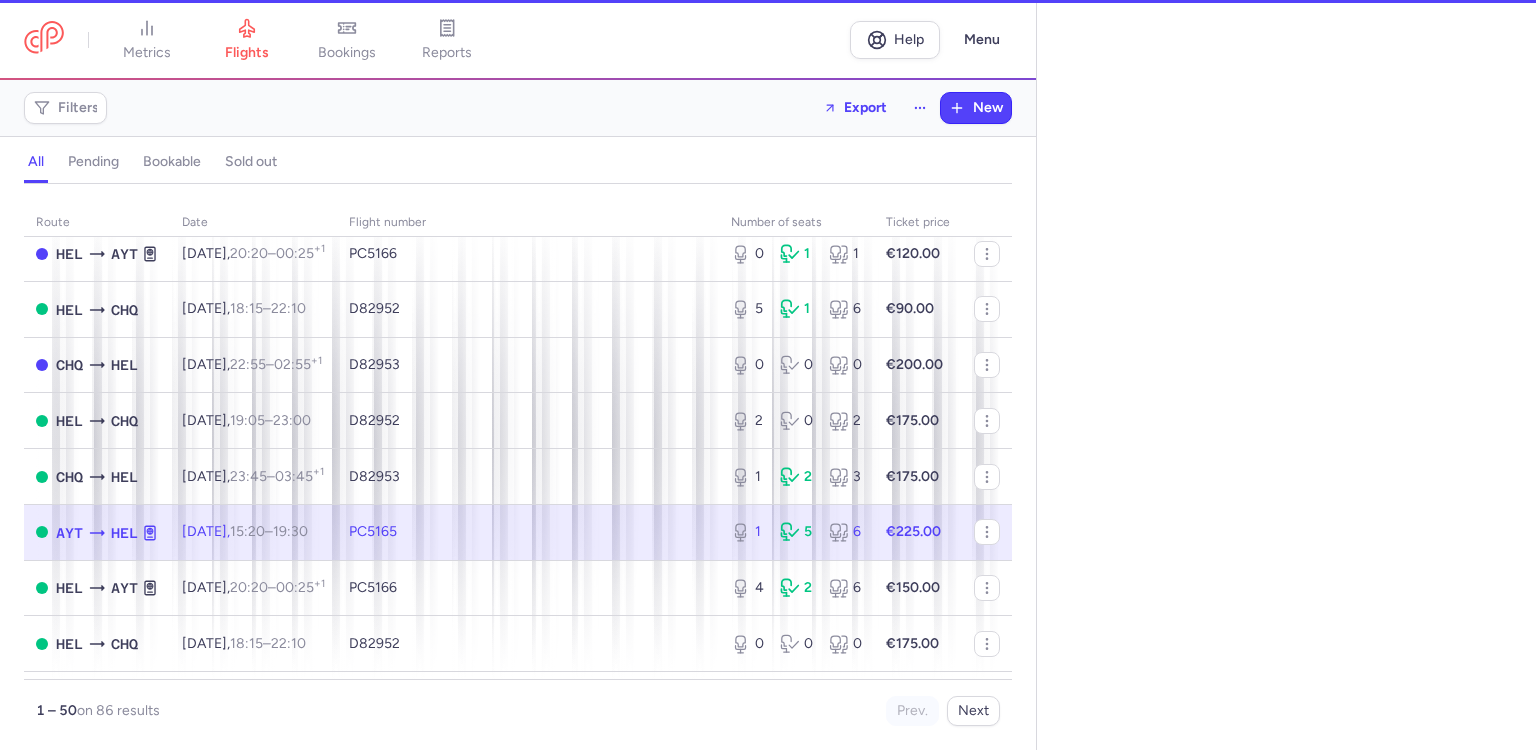 select on "hours" 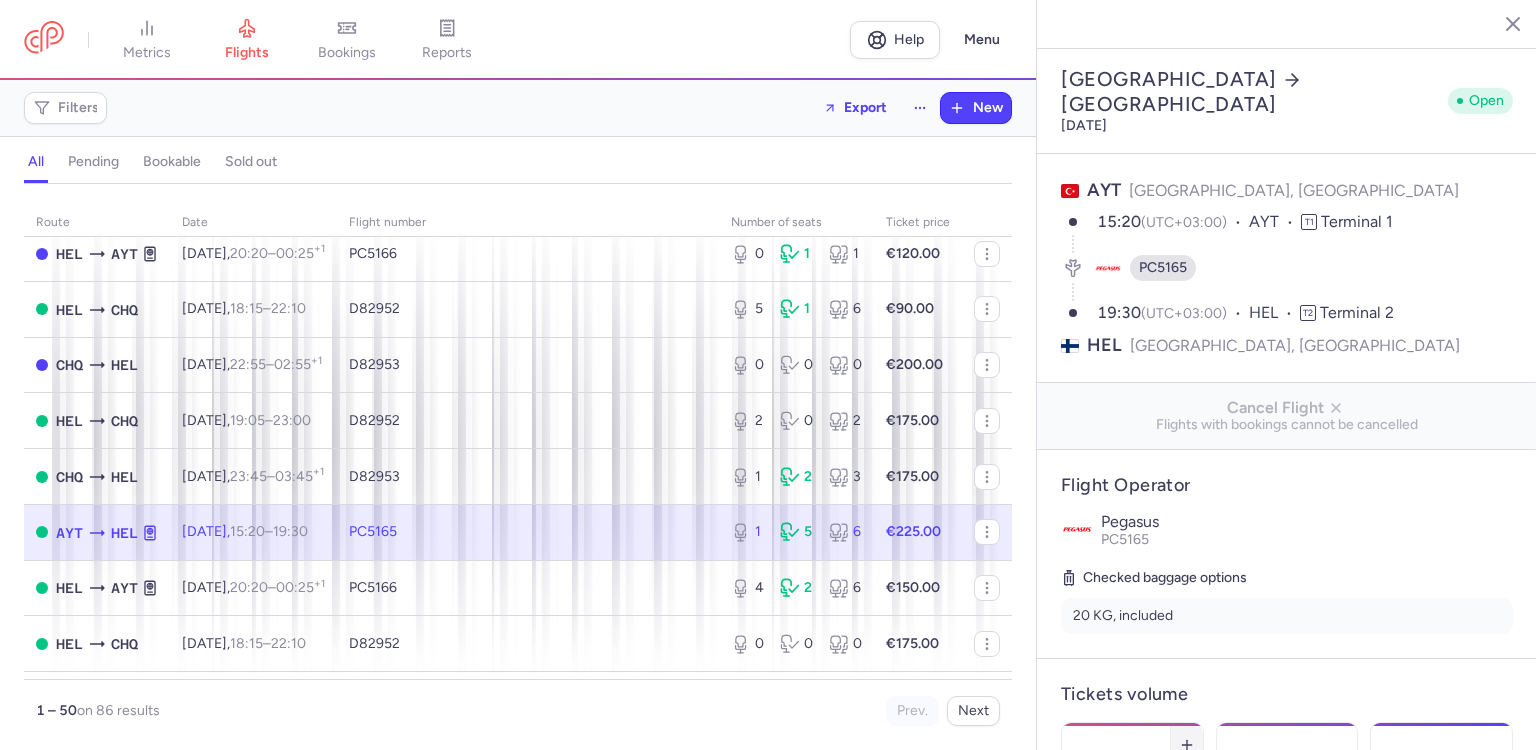 click 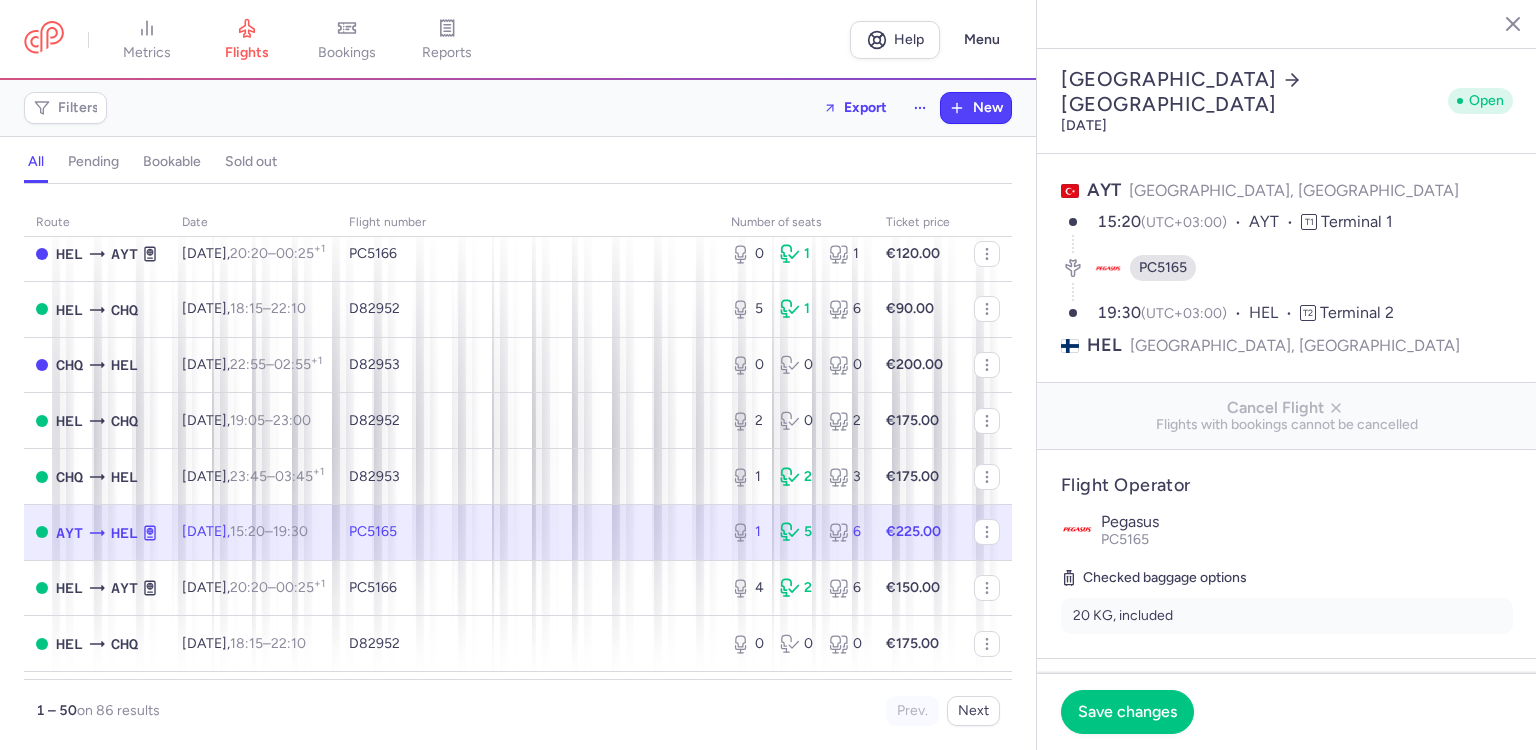 scroll, scrollTop: 300, scrollLeft: 0, axis: vertical 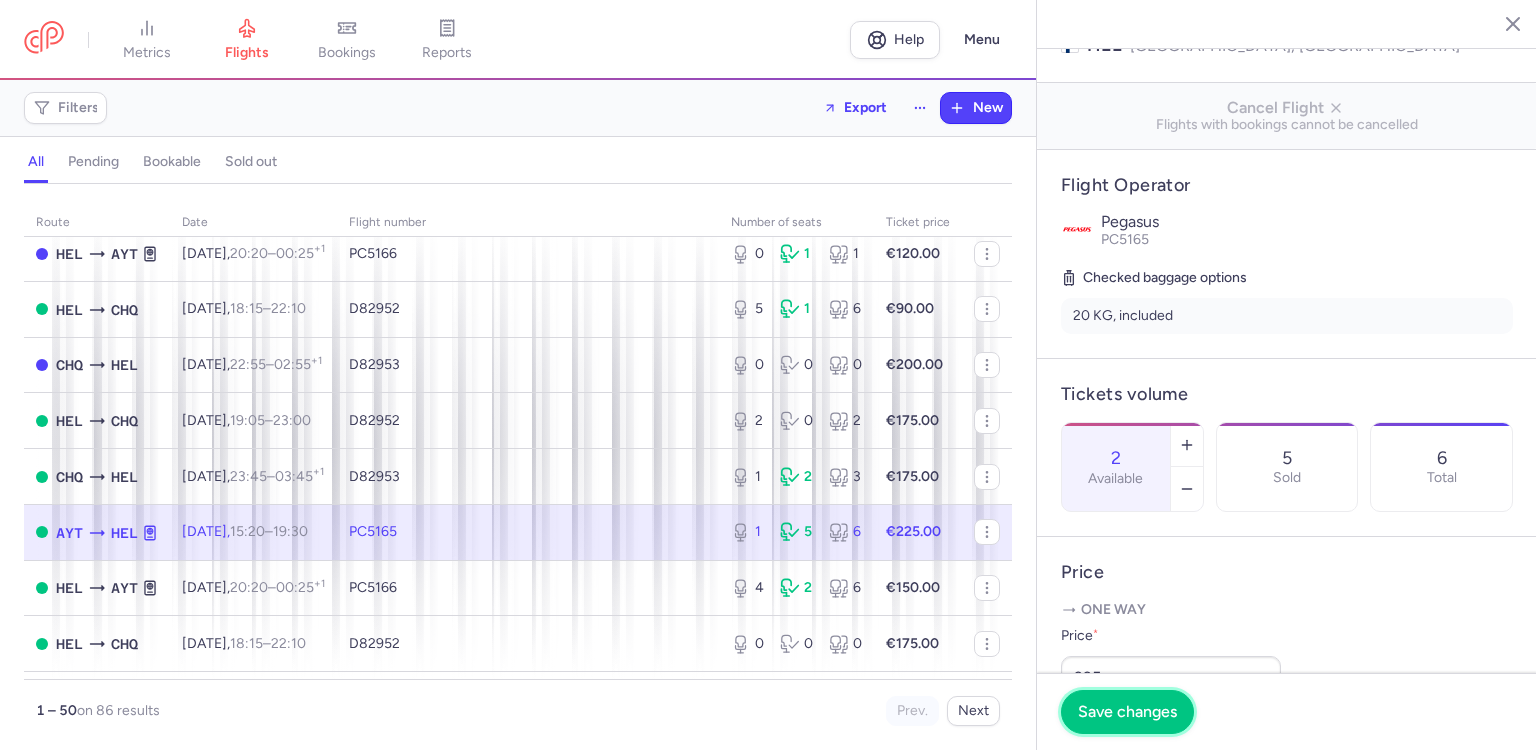 click on "Save changes" at bounding box center (1127, 712) 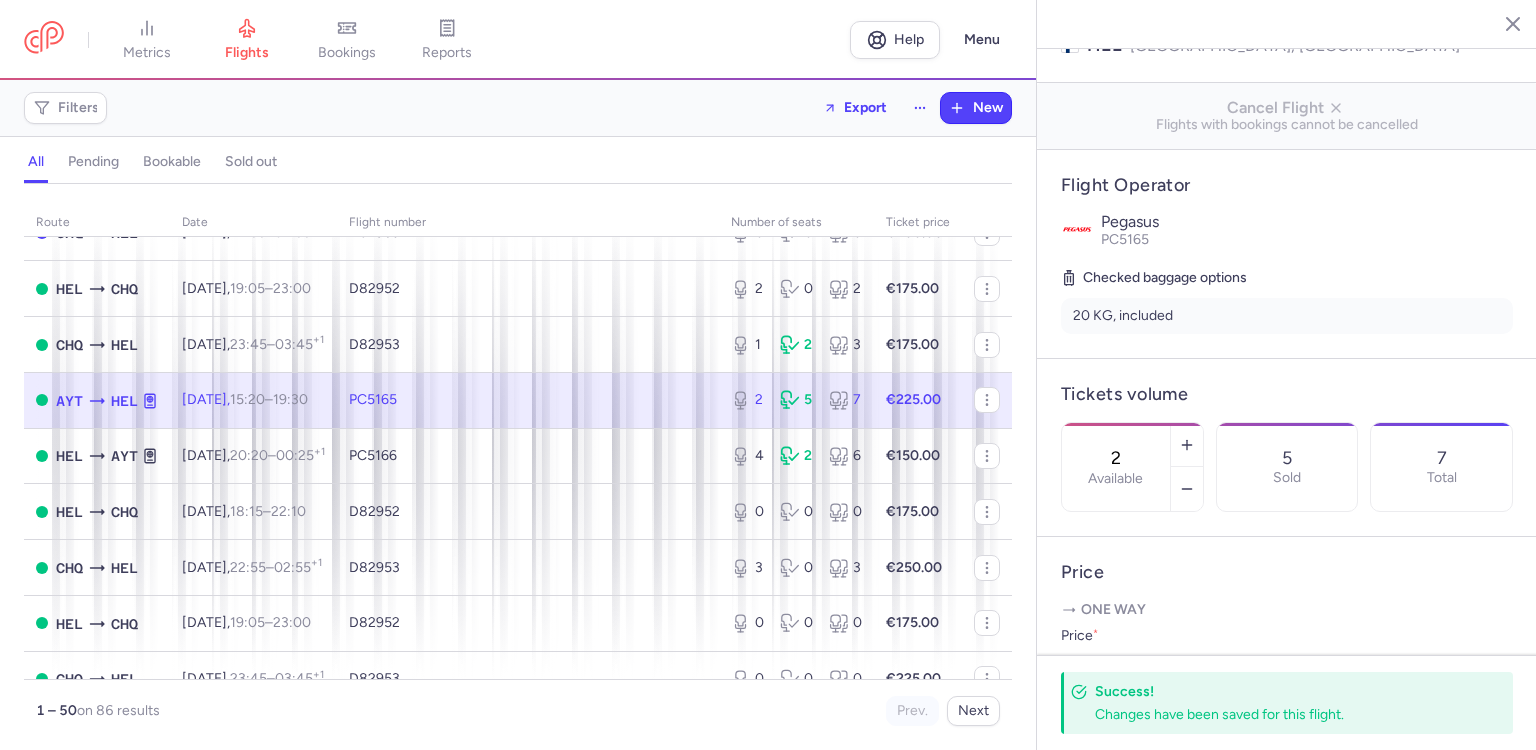 scroll, scrollTop: 400, scrollLeft: 0, axis: vertical 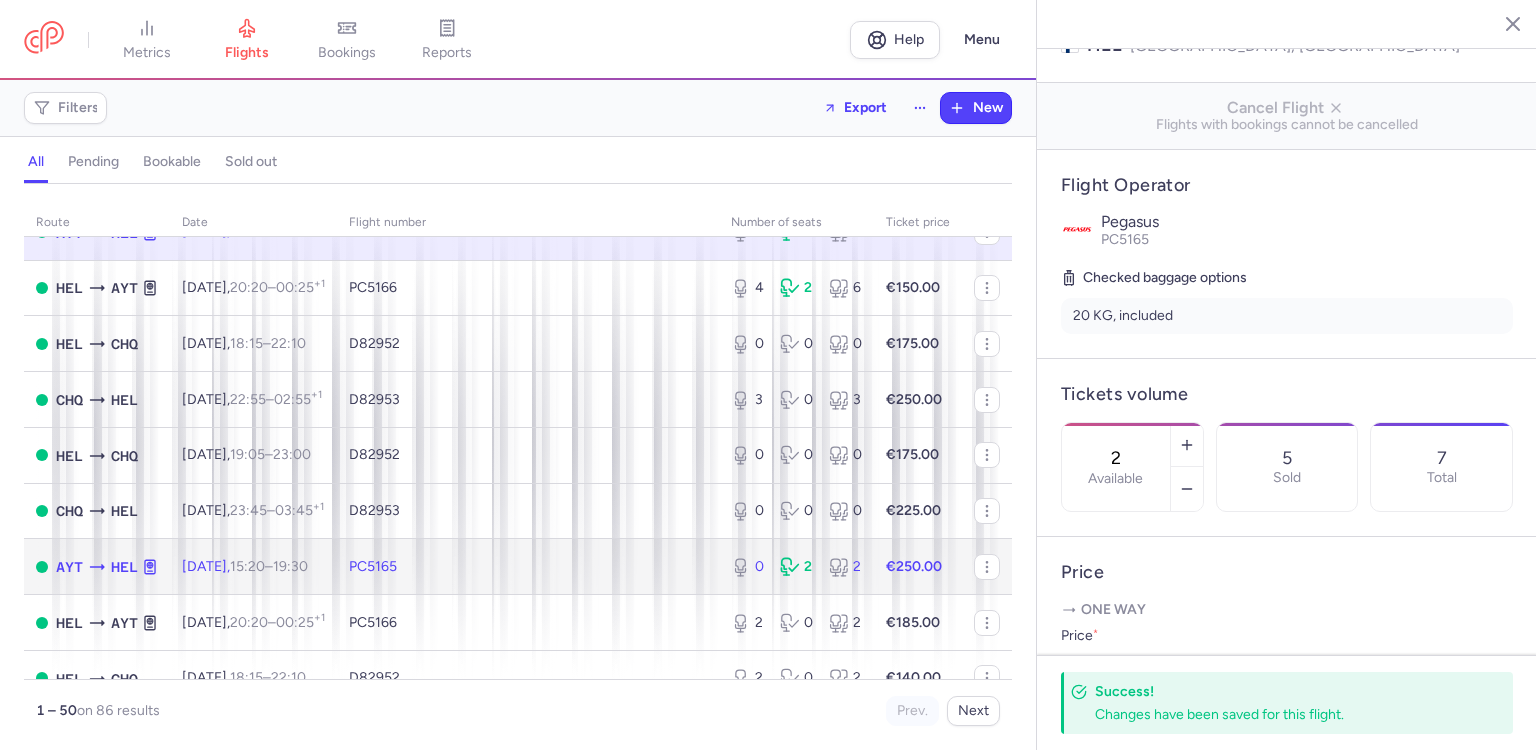 drag, startPoint x: 488, startPoint y: 584, endPoint x: 500, endPoint y: 585, distance: 12.0415945 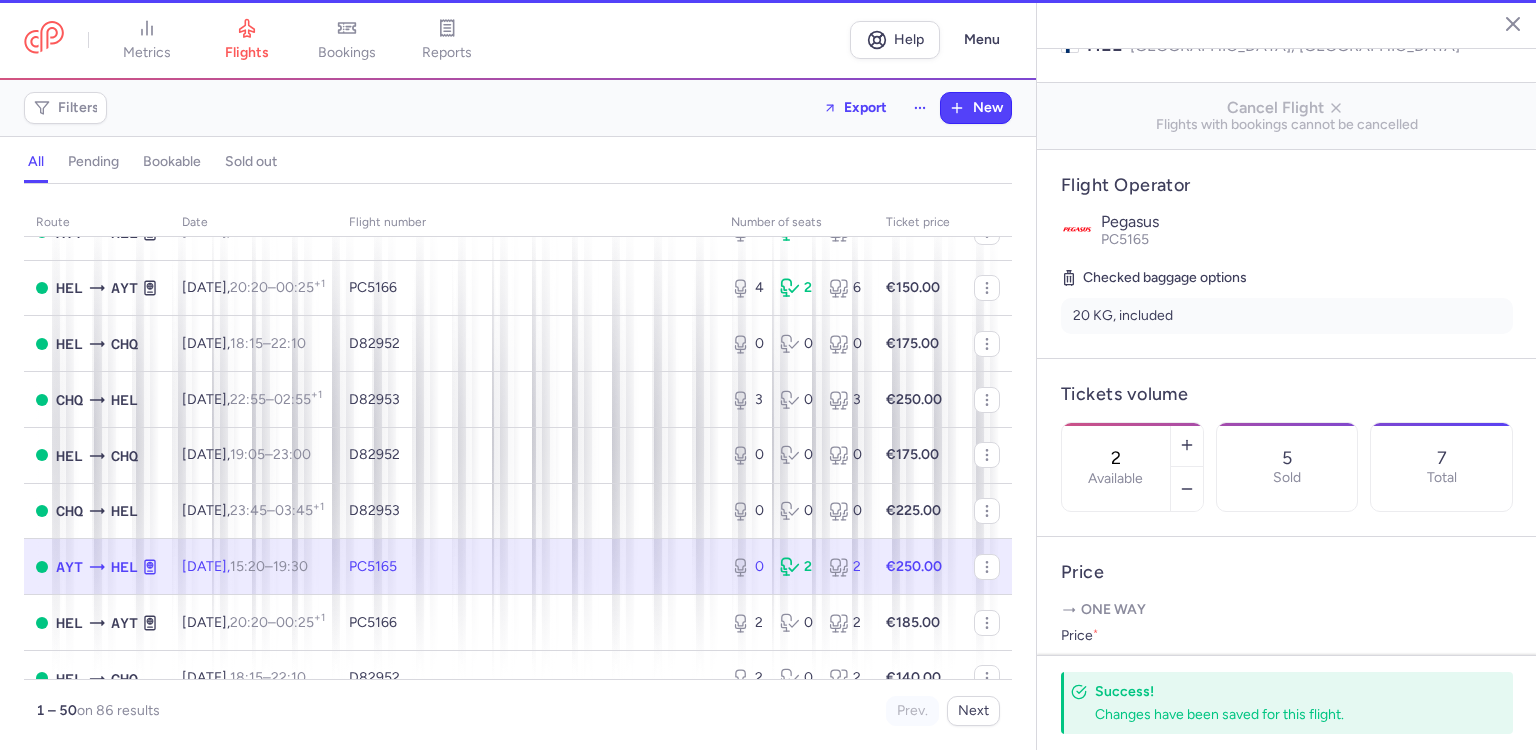 type on "0" 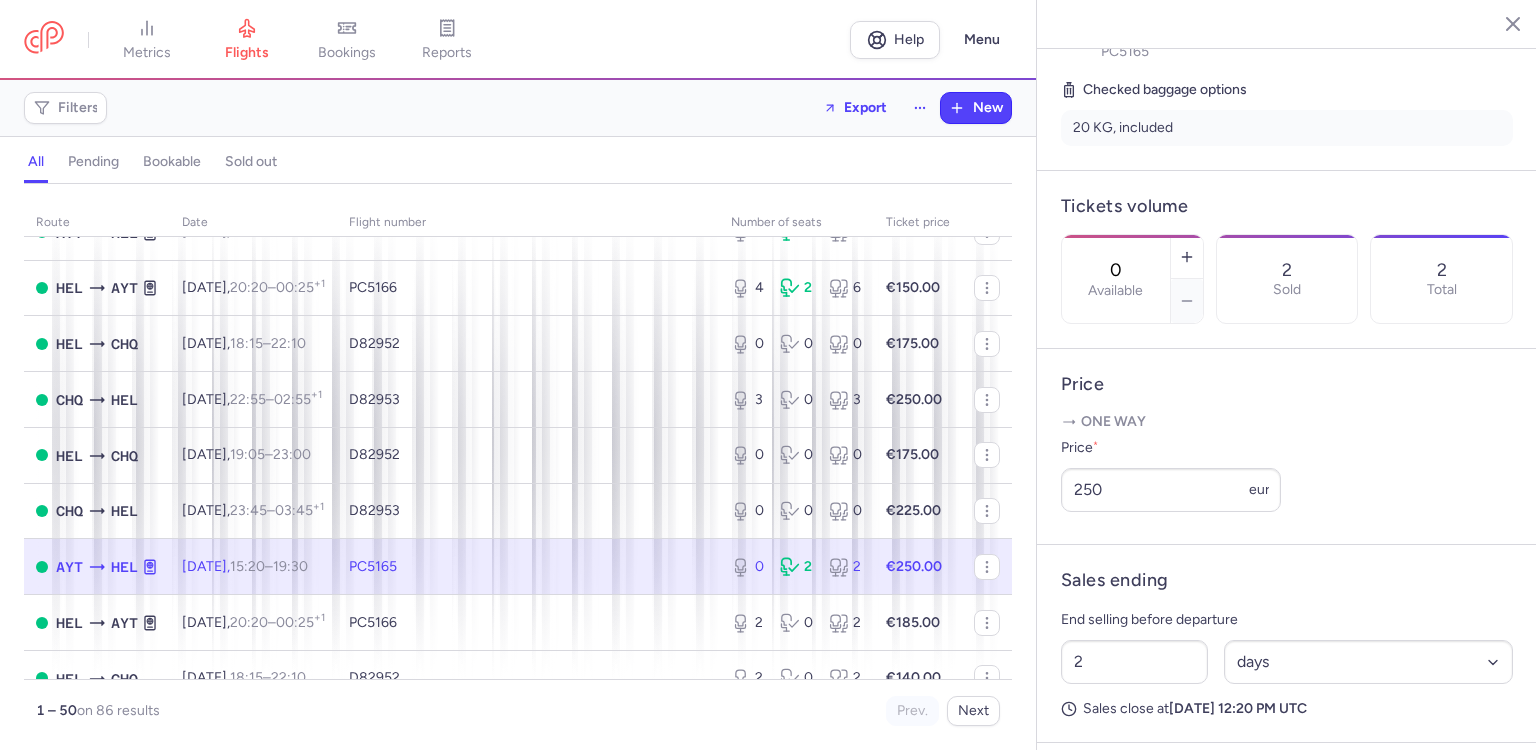 scroll, scrollTop: 500, scrollLeft: 0, axis: vertical 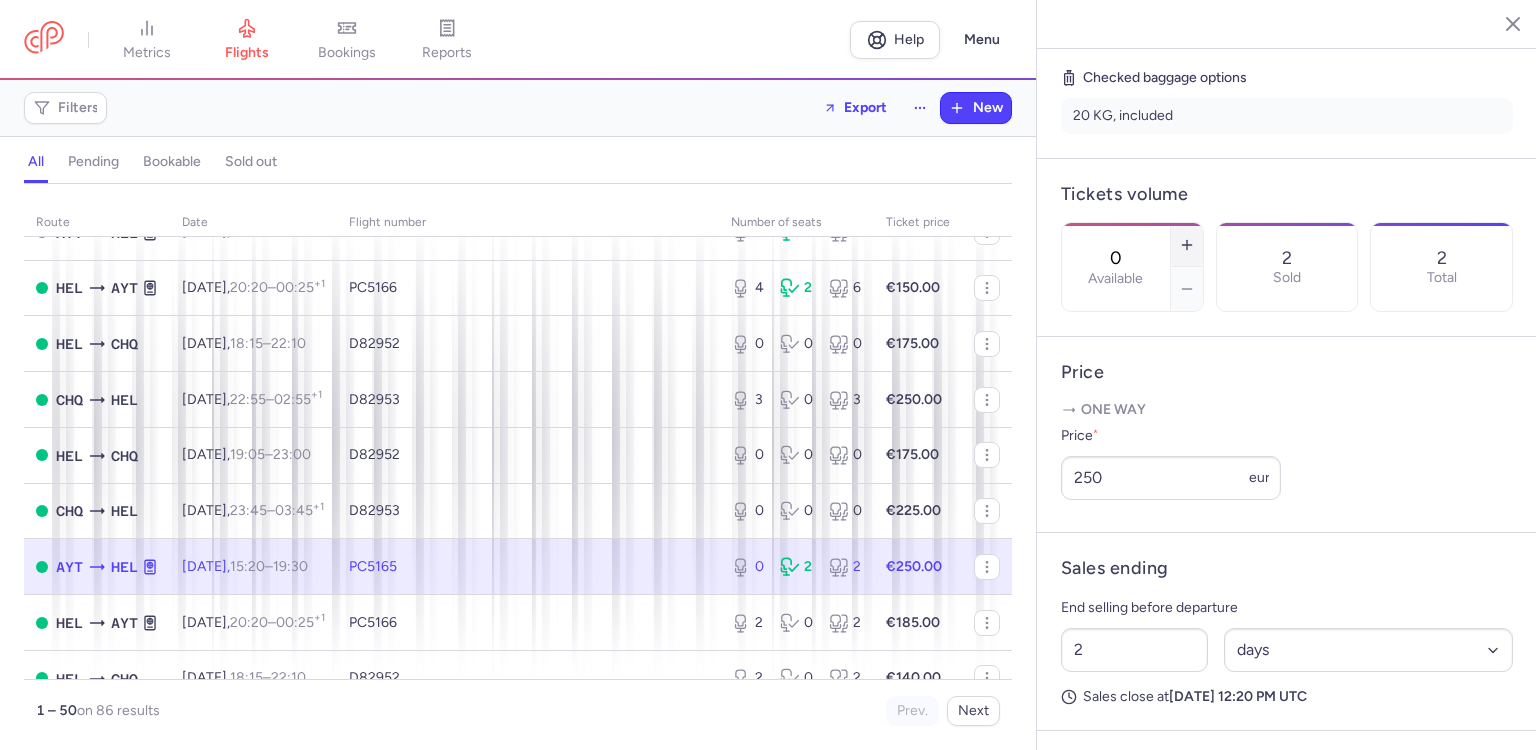 click 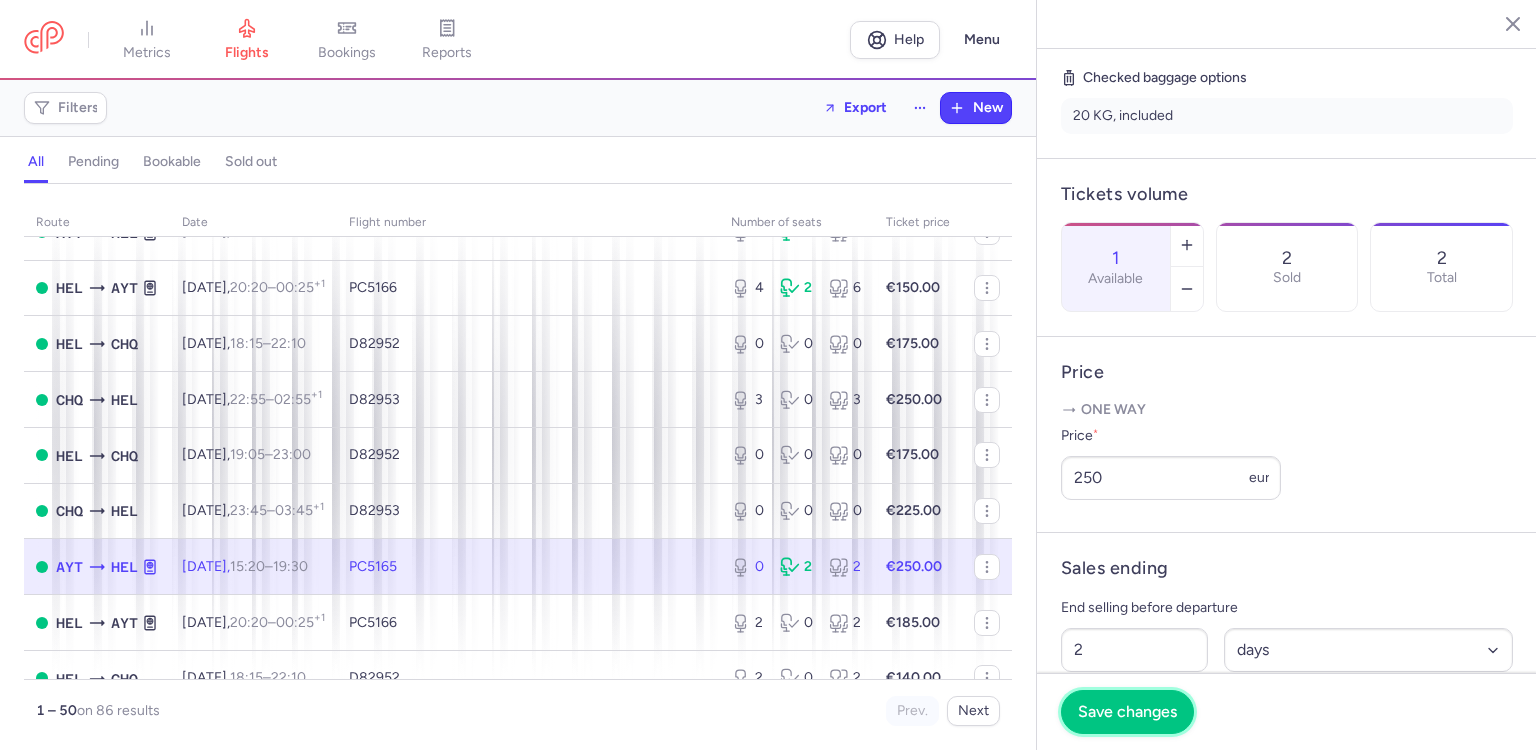 click on "Save changes" at bounding box center [1127, 712] 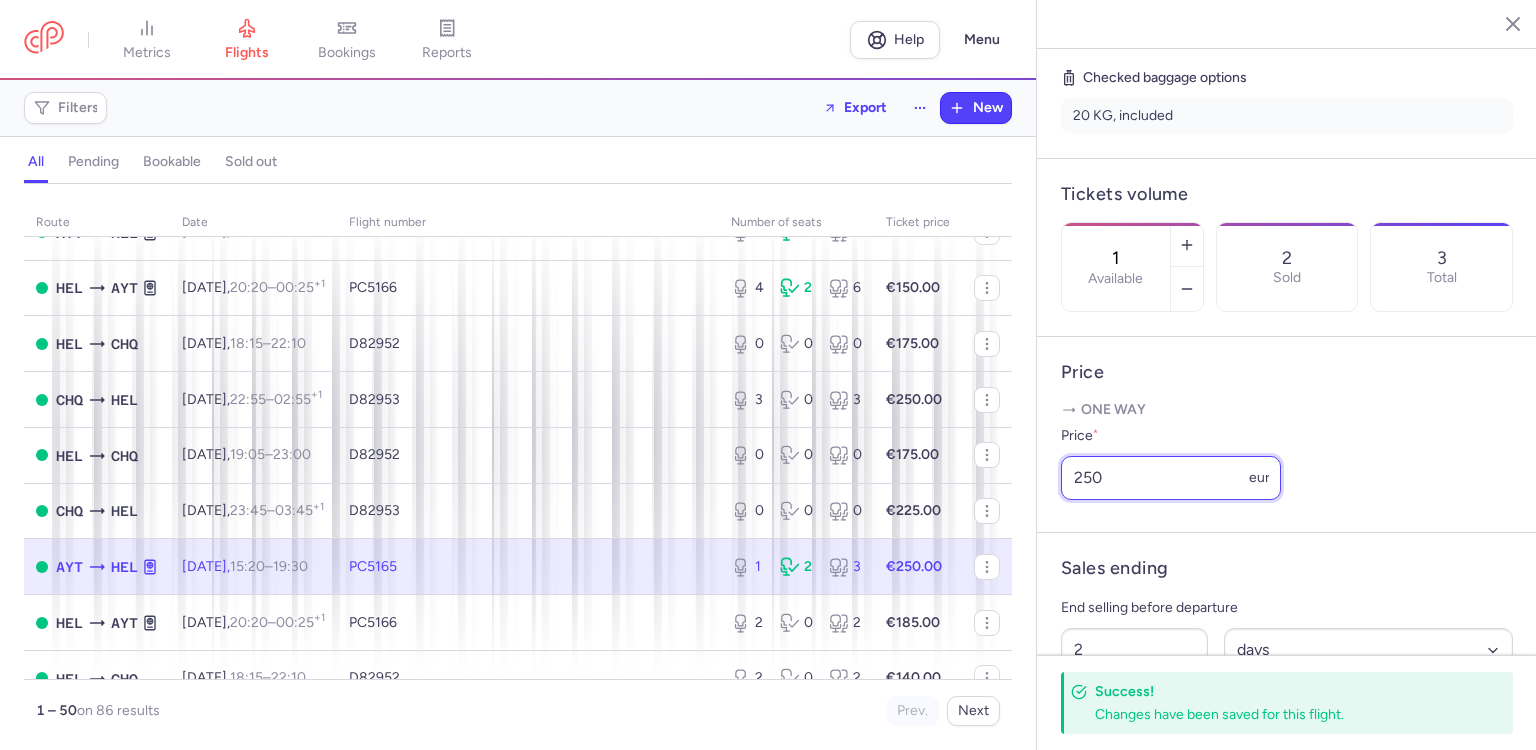 click on "250" at bounding box center [1171, 478] 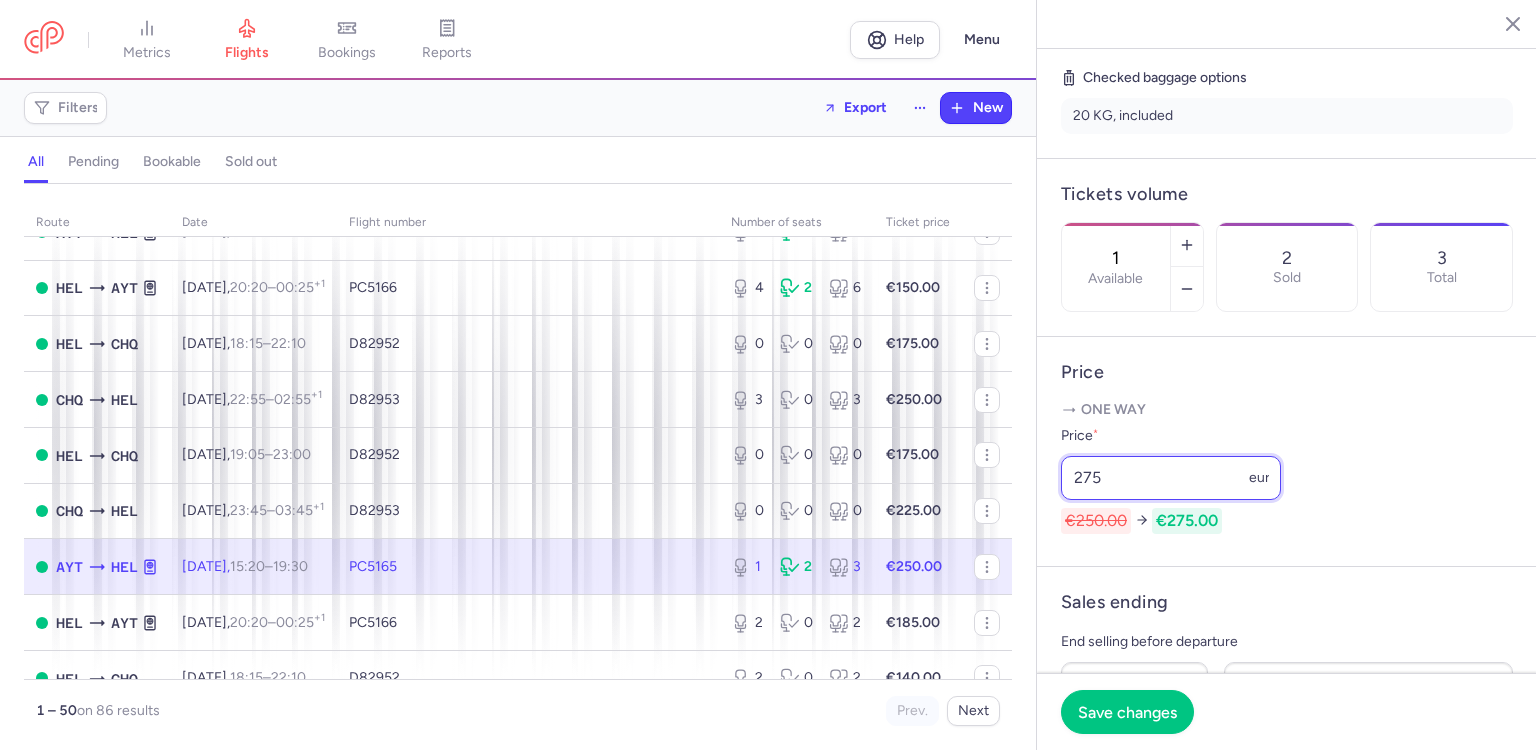 type on "275" 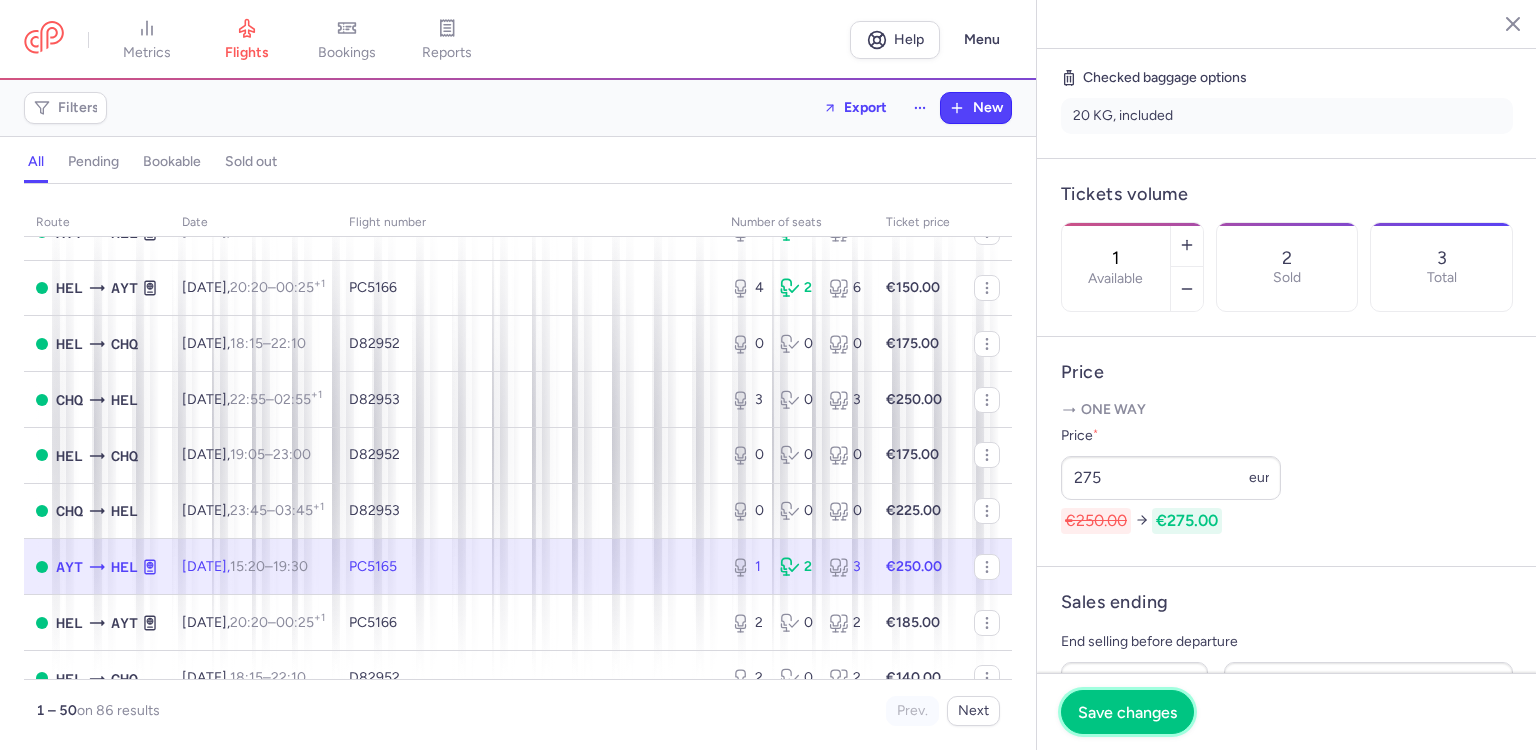 click on "Save changes" at bounding box center [1127, 712] 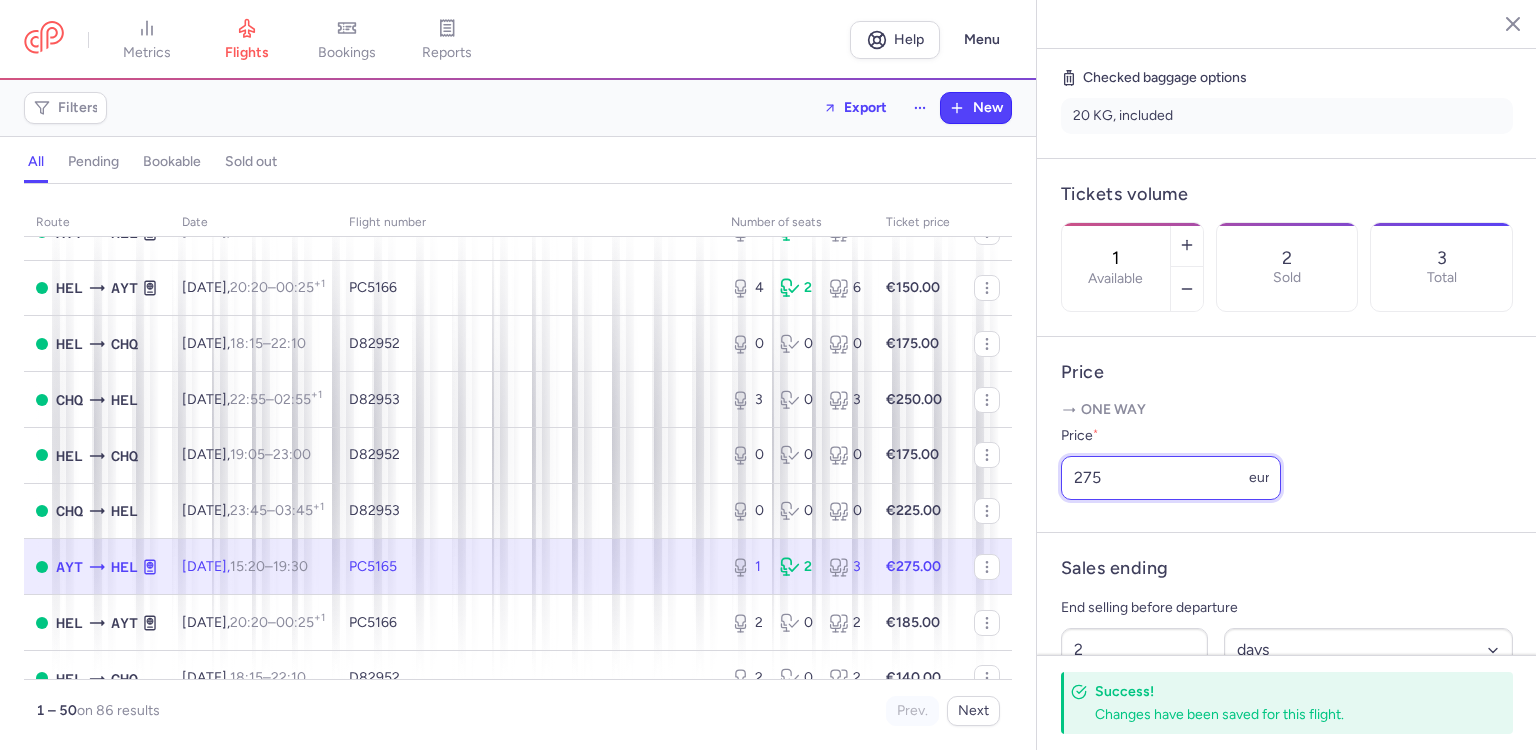 click on "275" at bounding box center (1171, 478) 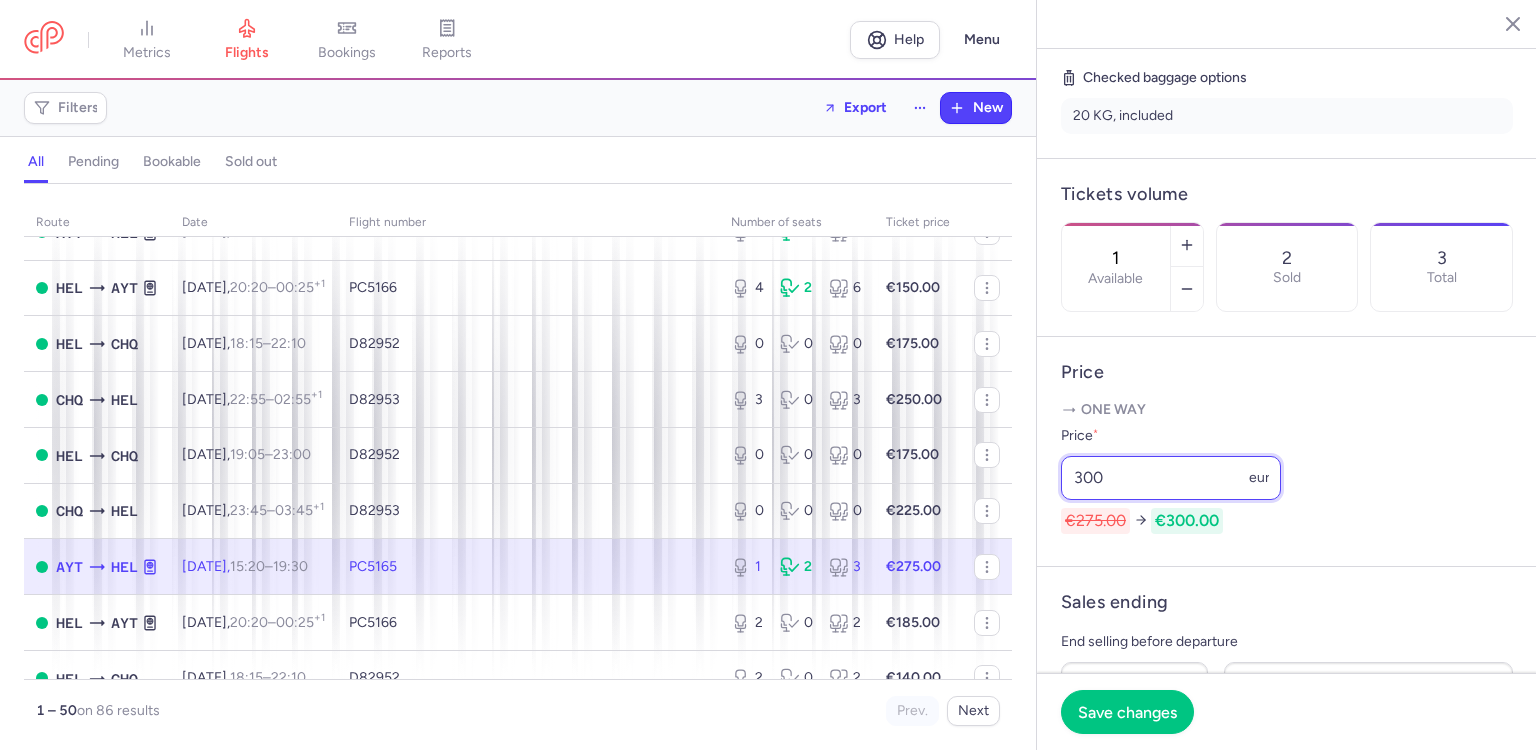 type on "300" 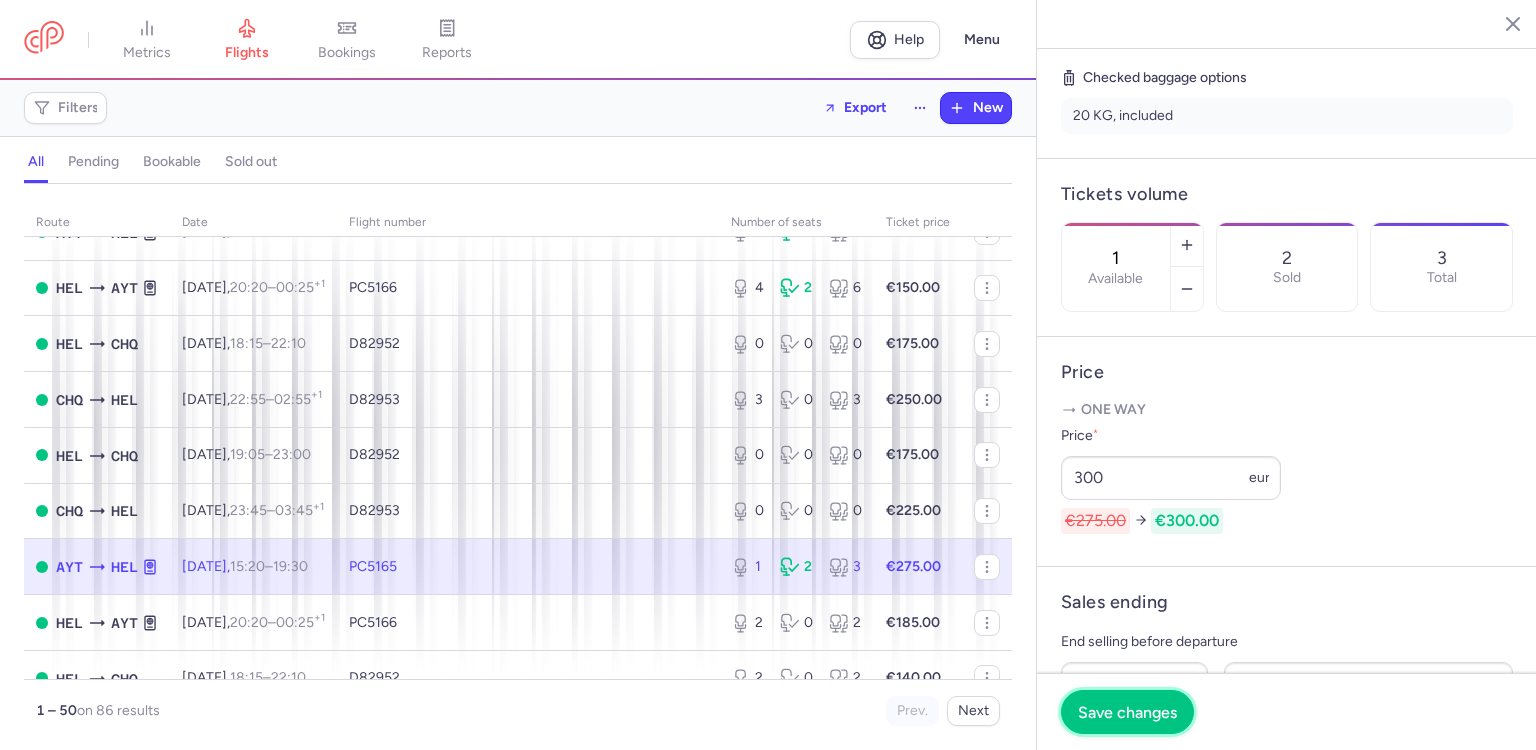 click on "Save changes" at bounding box center (1127, 712) 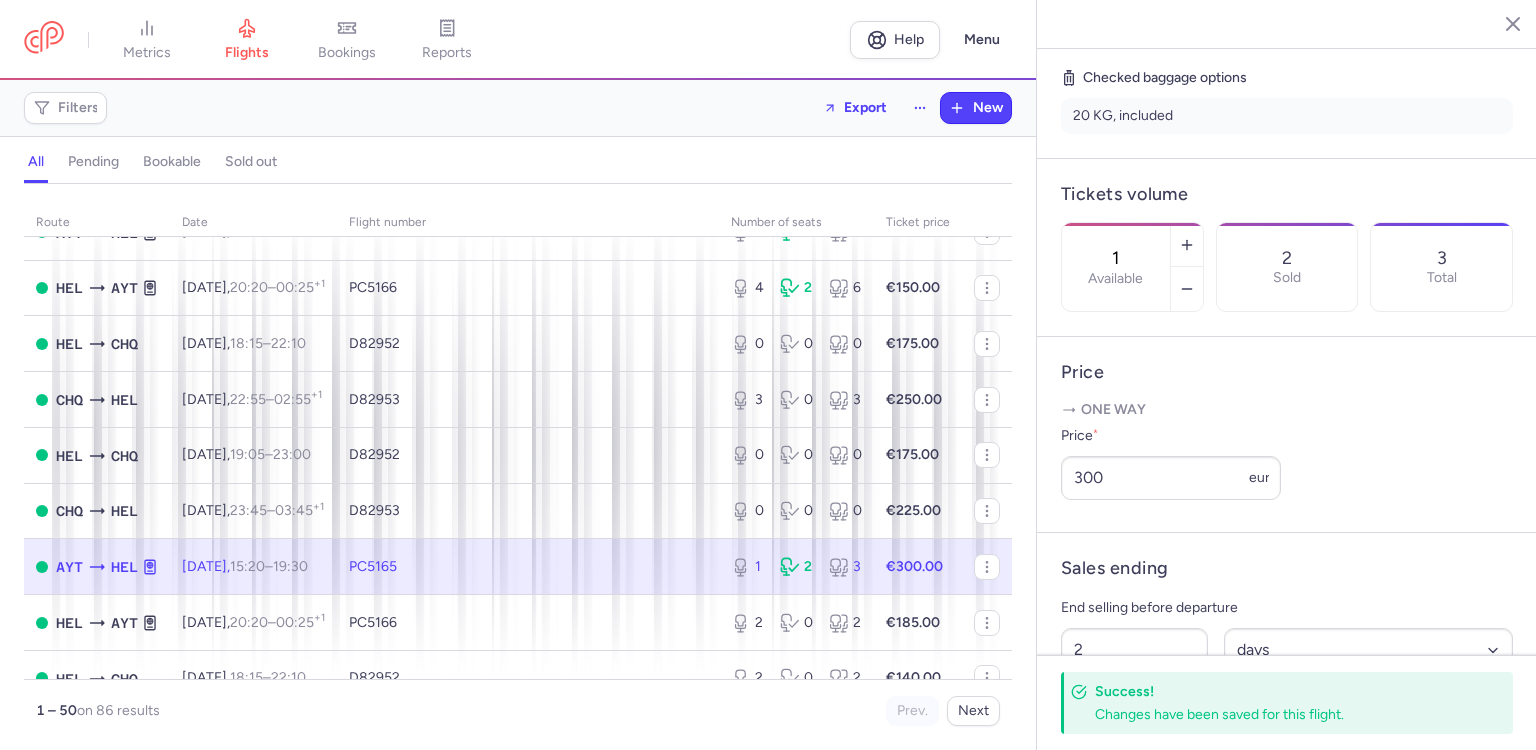 click 